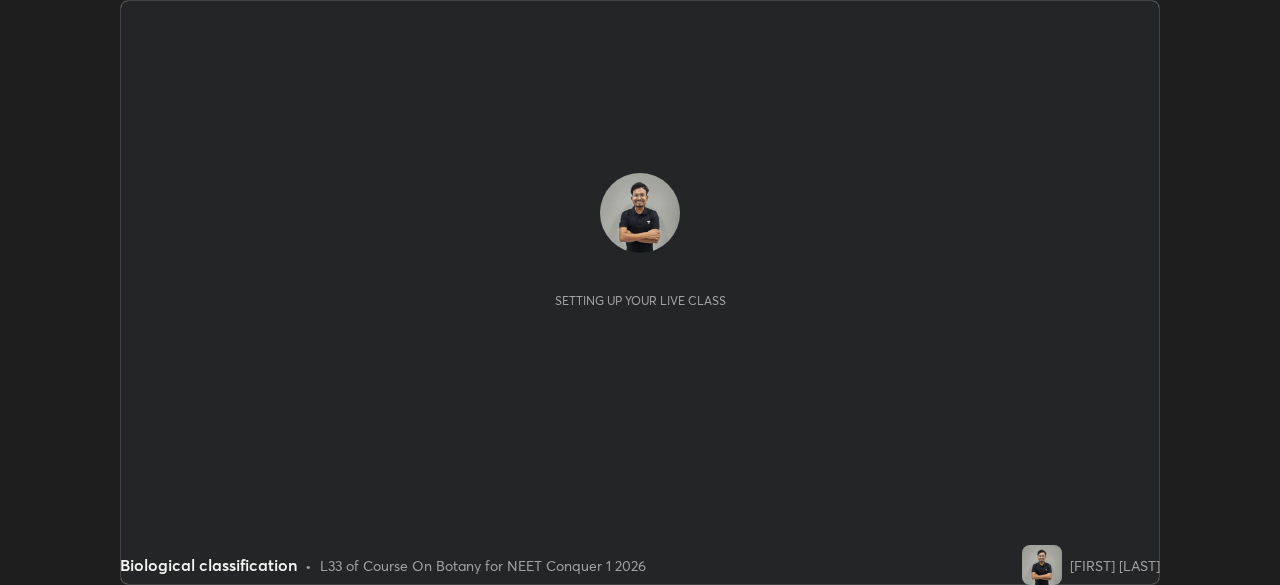 scroll, scrollTop: 0, scrollLeft: 0, axis: both 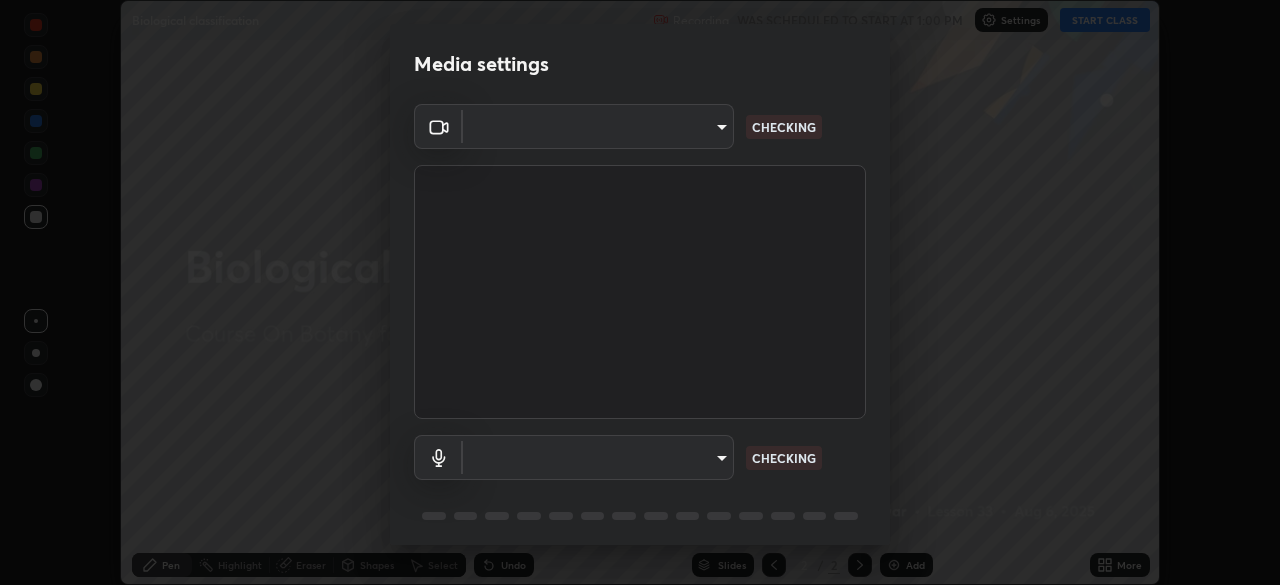 type on "1bbcfe3b1127be24ba7fa125fb83cb152f85e15c96893178e4a5d271d47187f7" 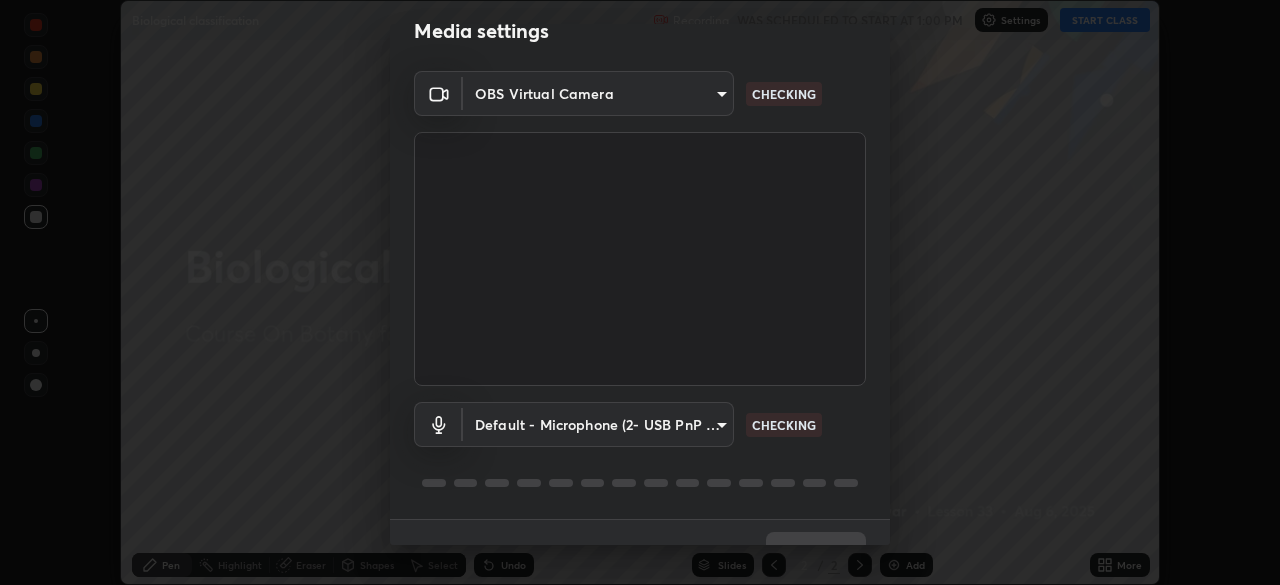 scroll, scrollTop: 71, scrollLeft: 0, axis: vertical 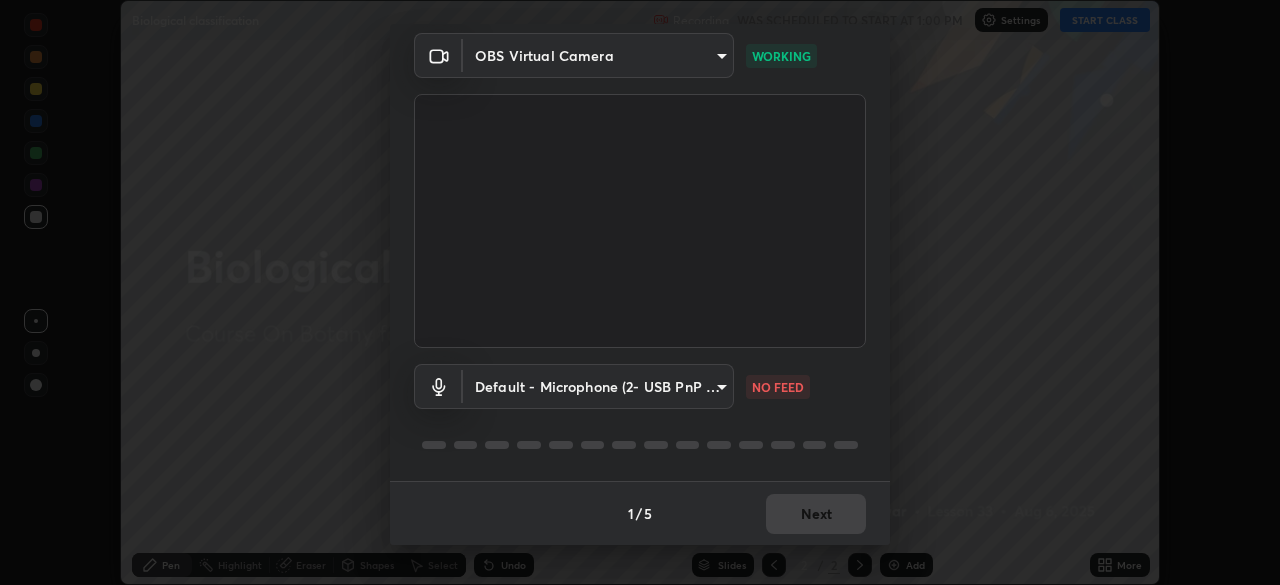 click on "1 / 5 Next" at bounding box center [640, 513] 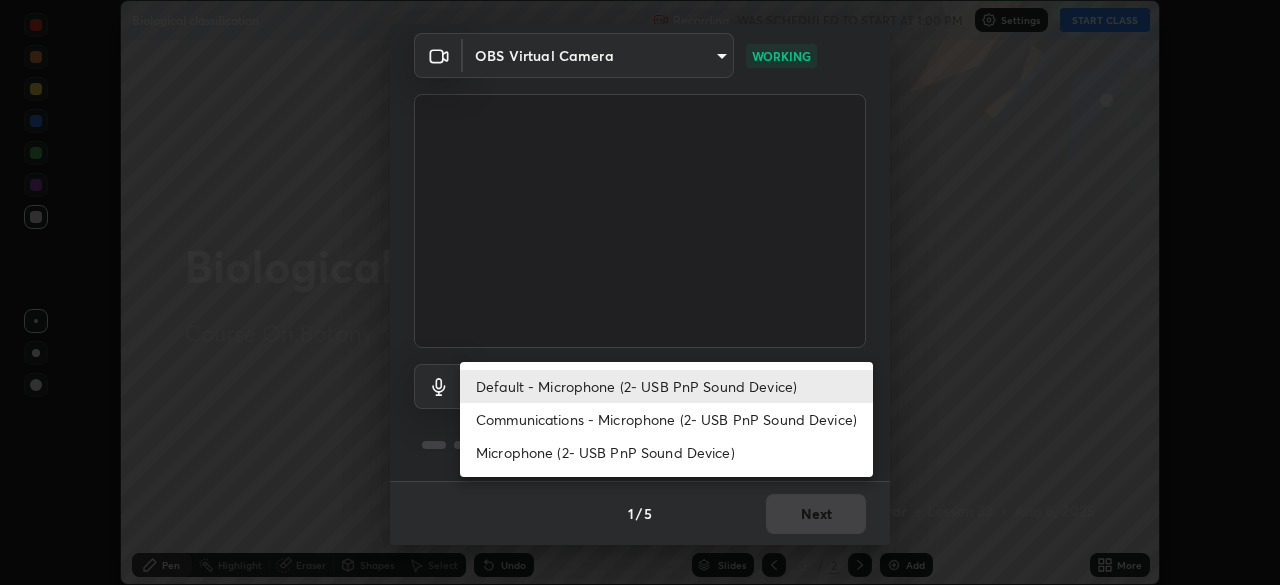 click on "Communications - Microphone (2- USB PnP Sound Device)" at bounding box center (666, 419) 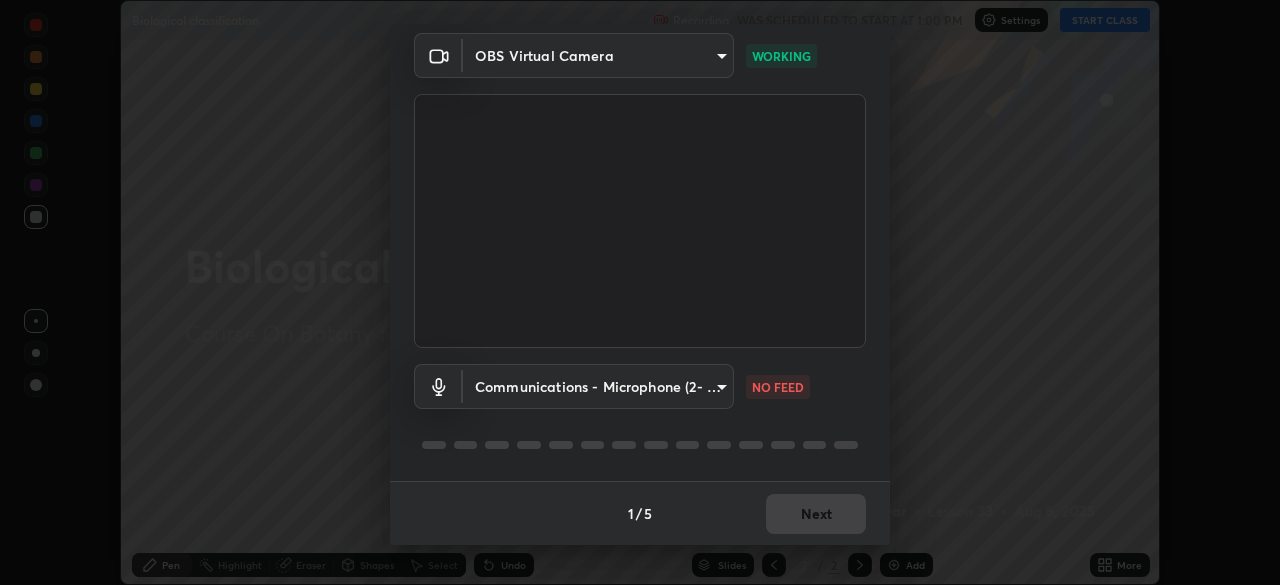type on "communications" 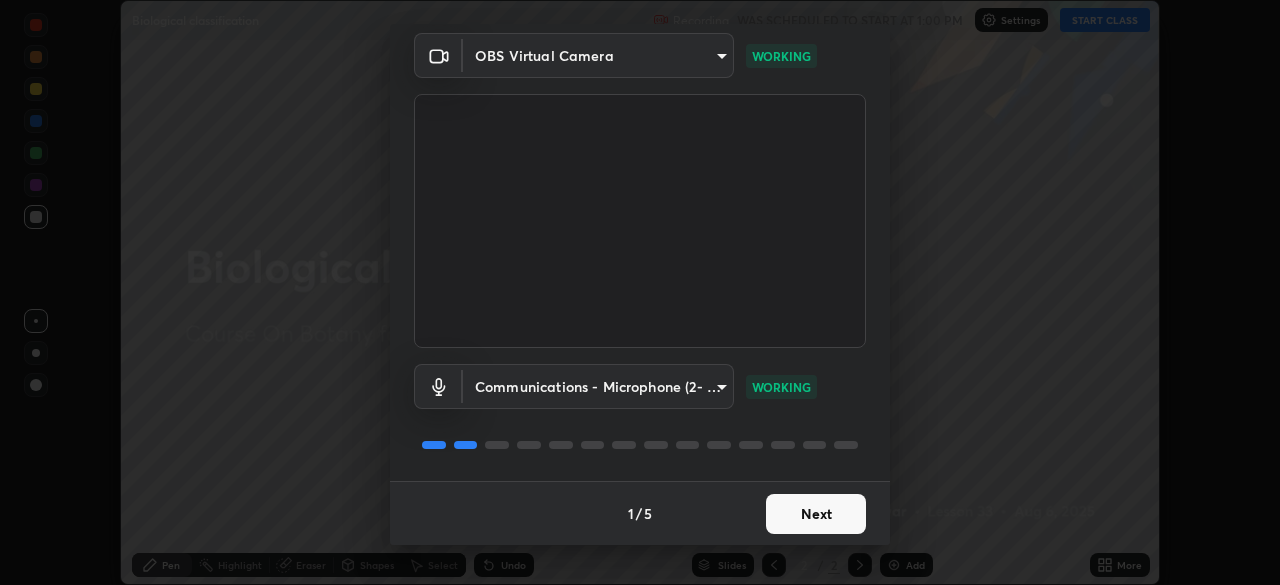 click on "Next" at bounding box center [816, 514] 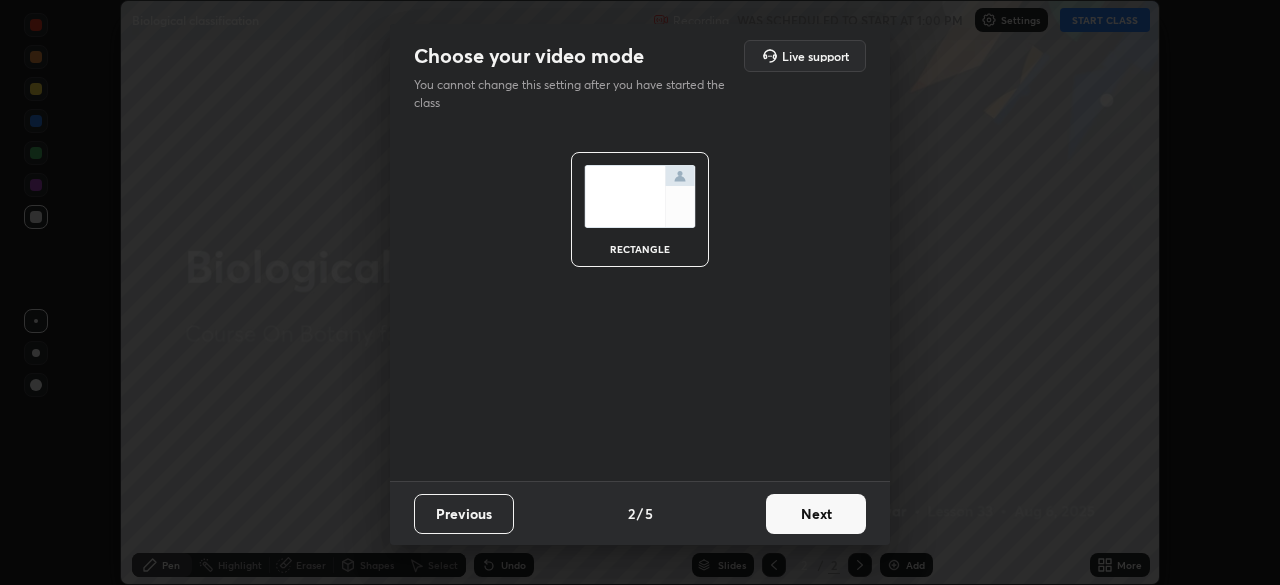 scroll, scrollTop: 0, scrollLeft: 0, axis: both 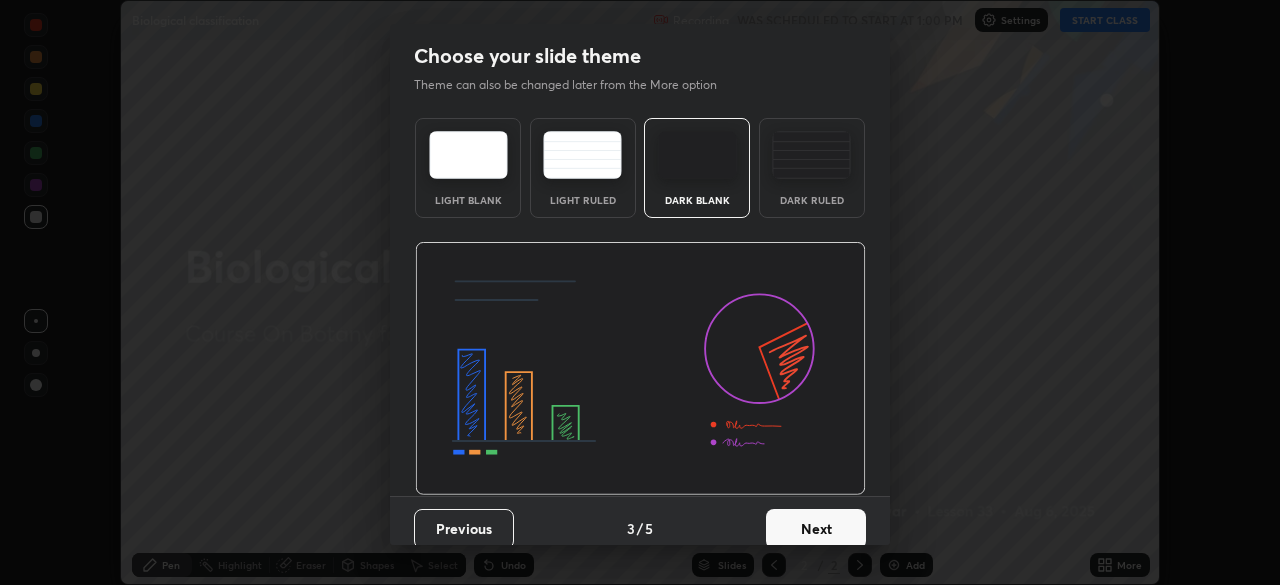 click on "Dark Ruled" at bounding box center [812, 168] 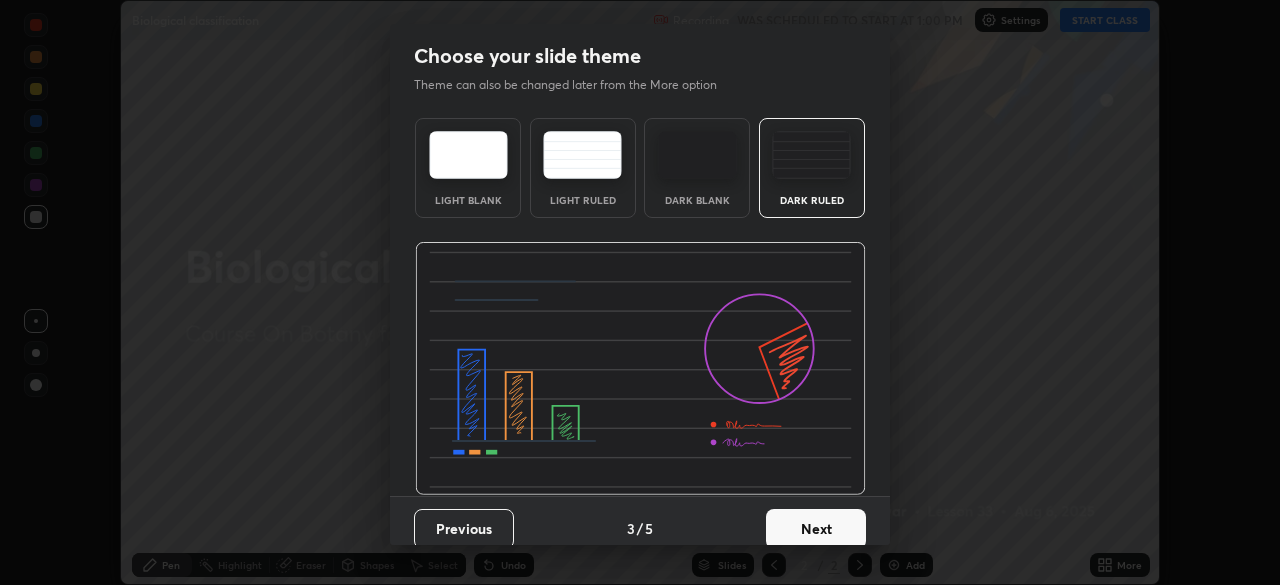 scroll, scrollTop: 15, scrollLeft: 0, axis: vertical 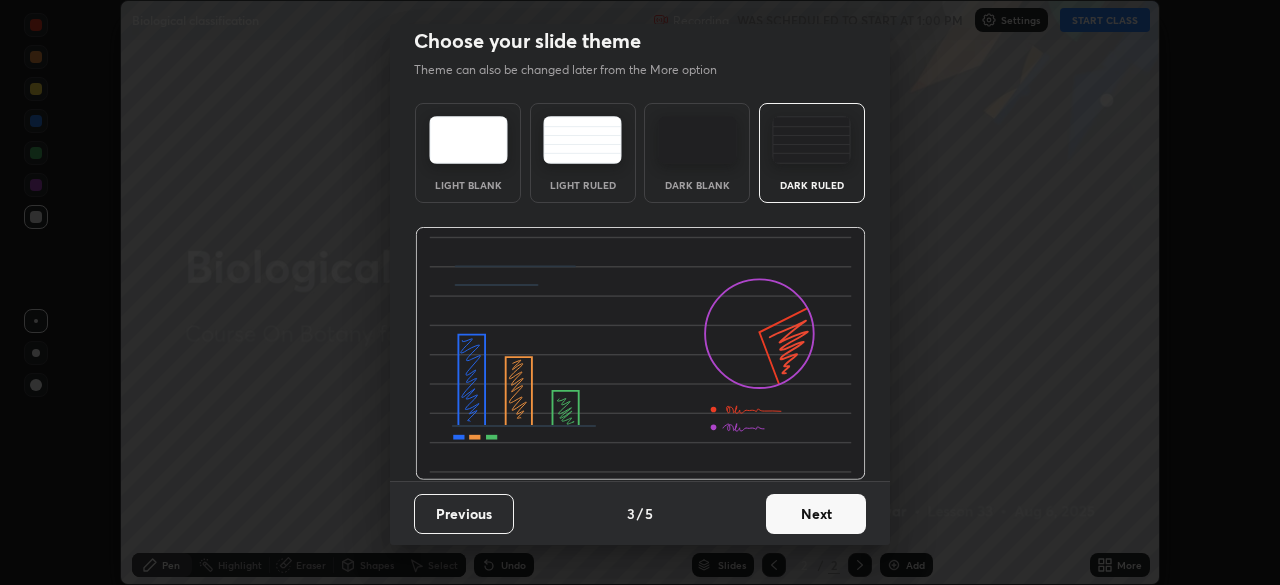 click on "Next" at bounding box center (816, 514) 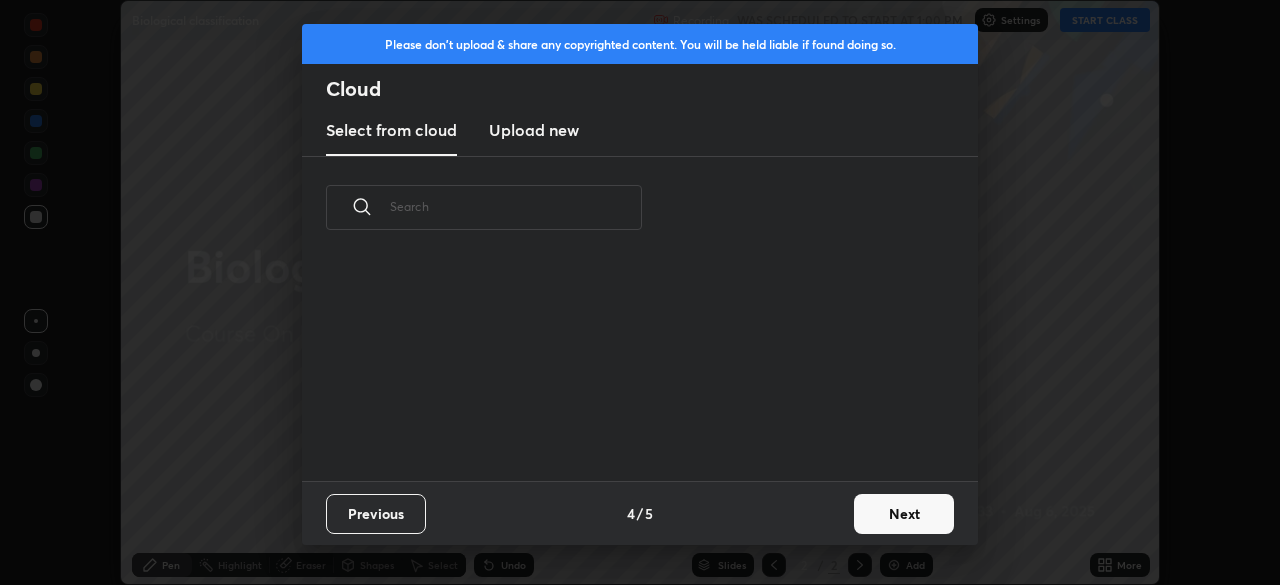 scroll, scrollTop: 0, scrollLeft: 0, axis: both 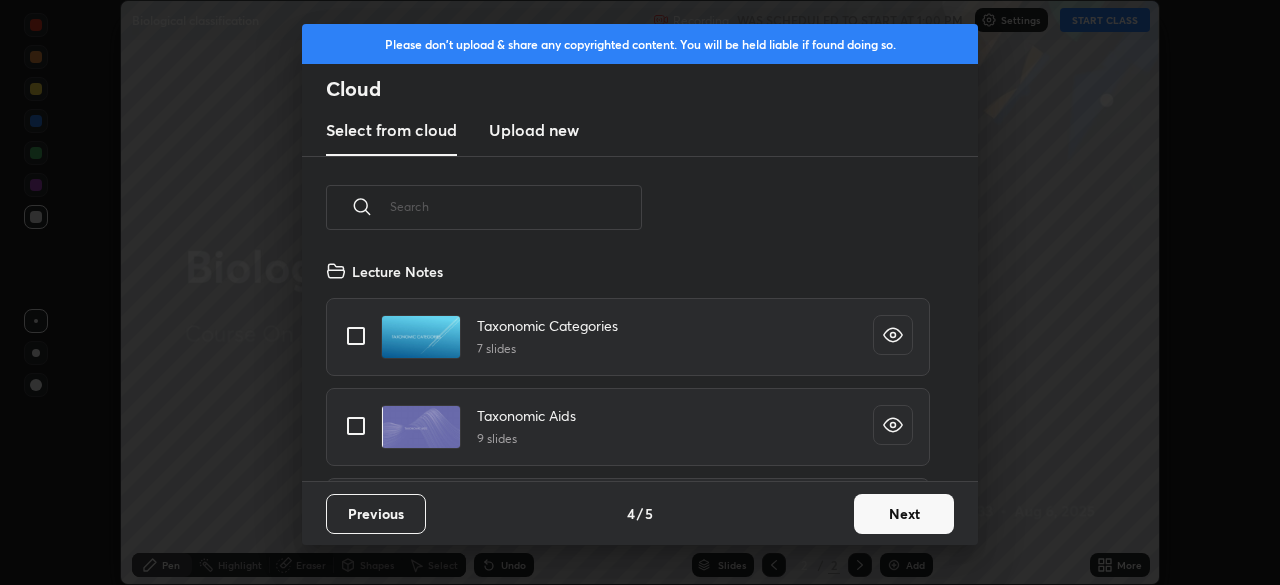 click on "Next" at bounding box center (904, 514) 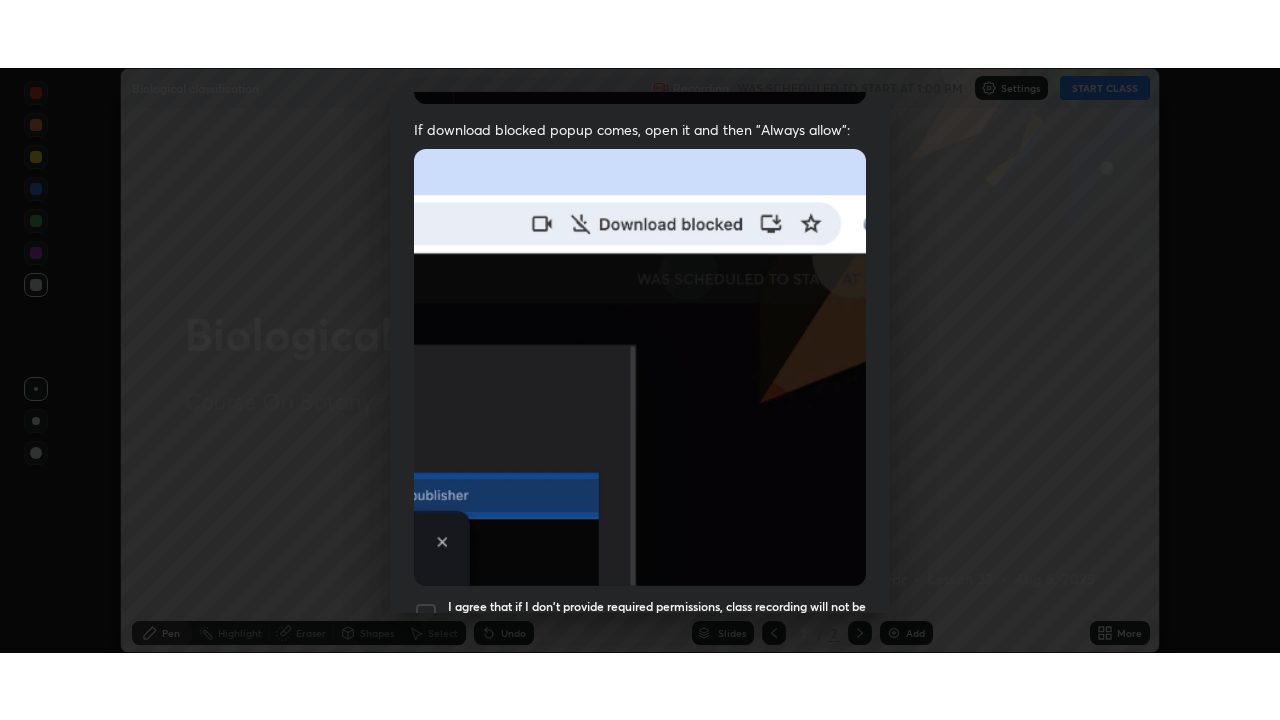 scroll, scrollTop: 479, scrollLeft: 0, axis: vertical 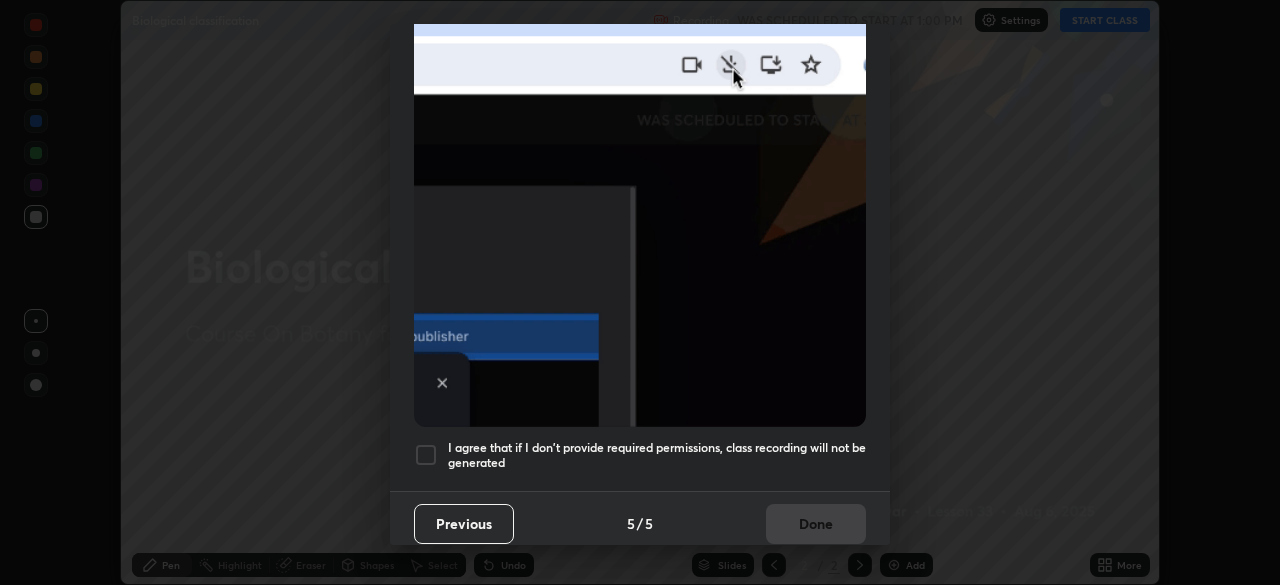 click at bounding box center (426, 455) 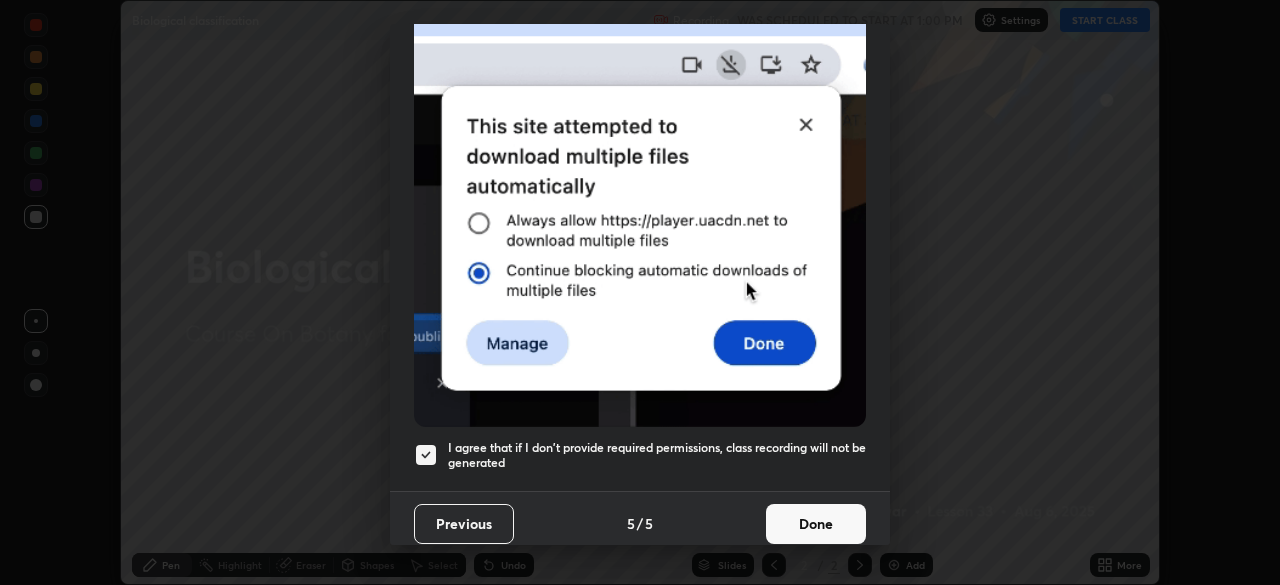click on "Done" at bounding box center (816, 524) 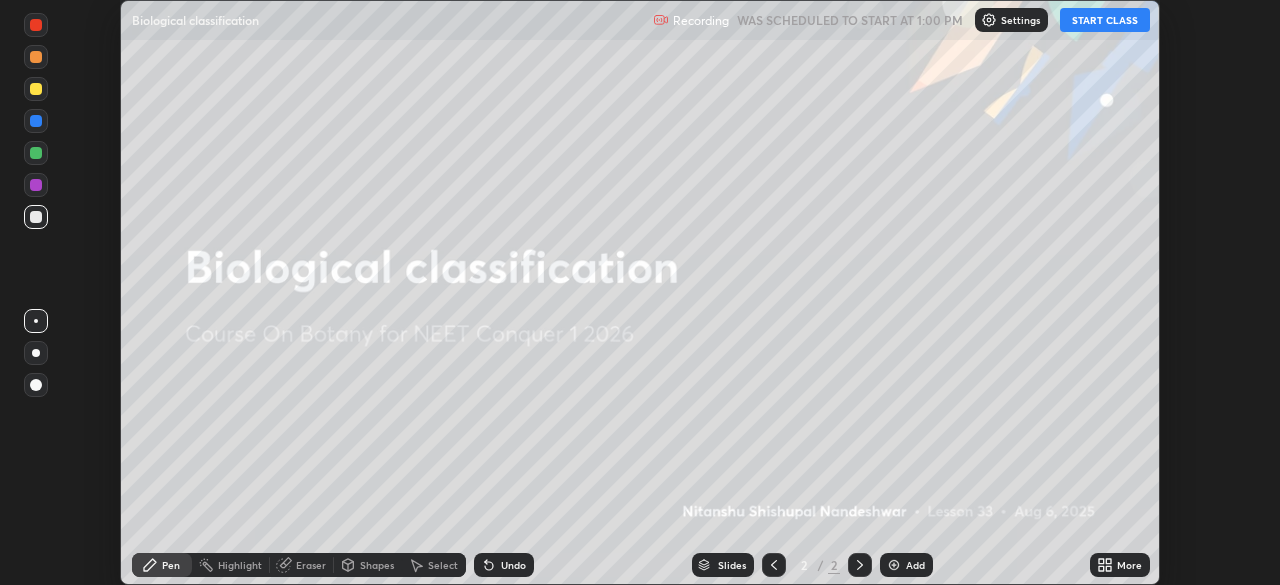 click 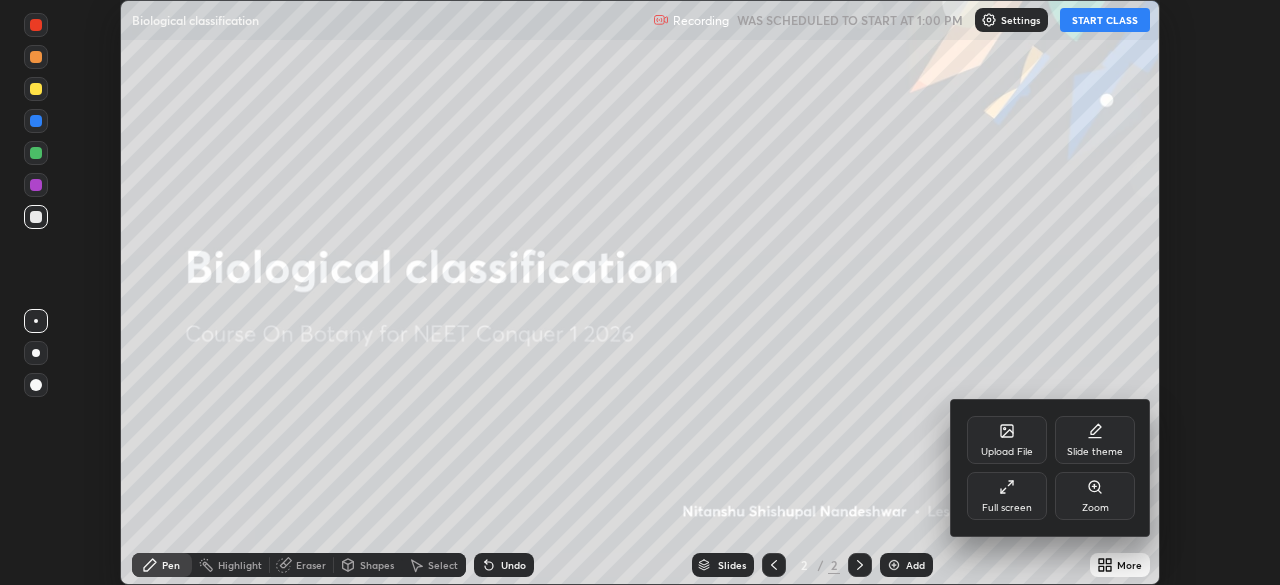 click on "Full screen" at bounding box center [1007, 496] 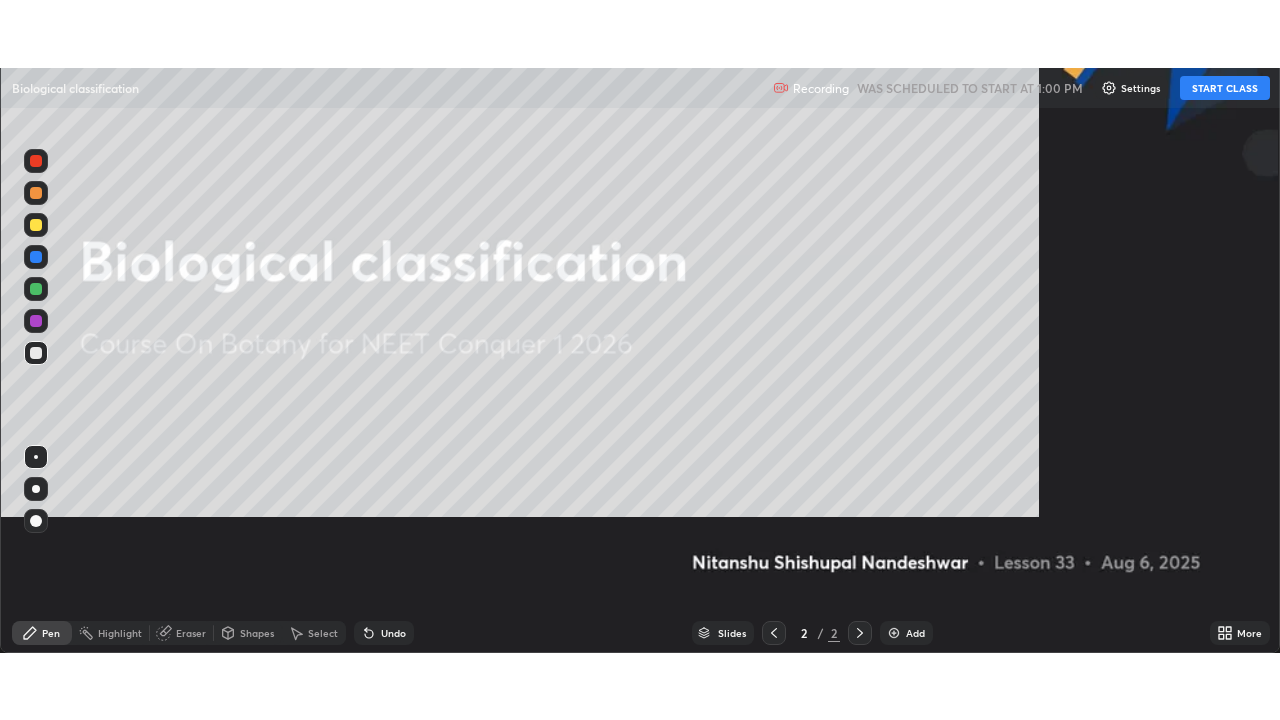 scroll, scrollTop: 99280, scrollLeft: 98720, axis: both 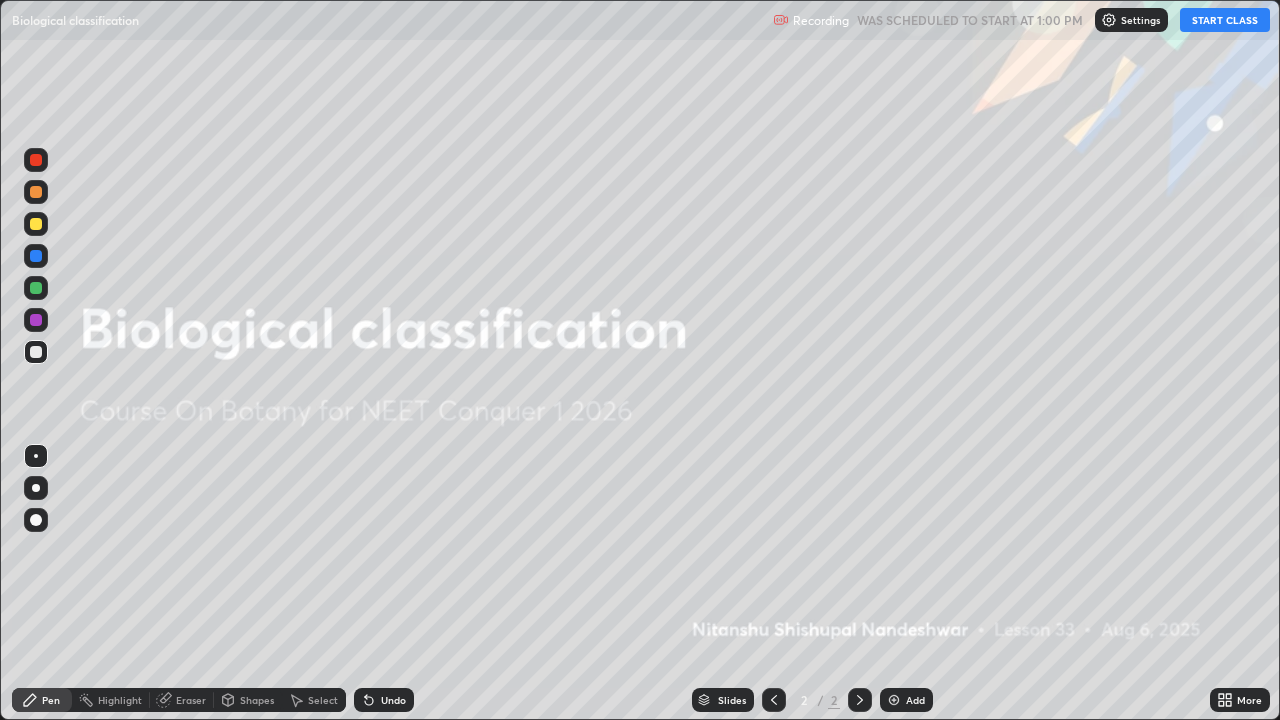 click on "START CLASS" at bounding box center [1225, 20] 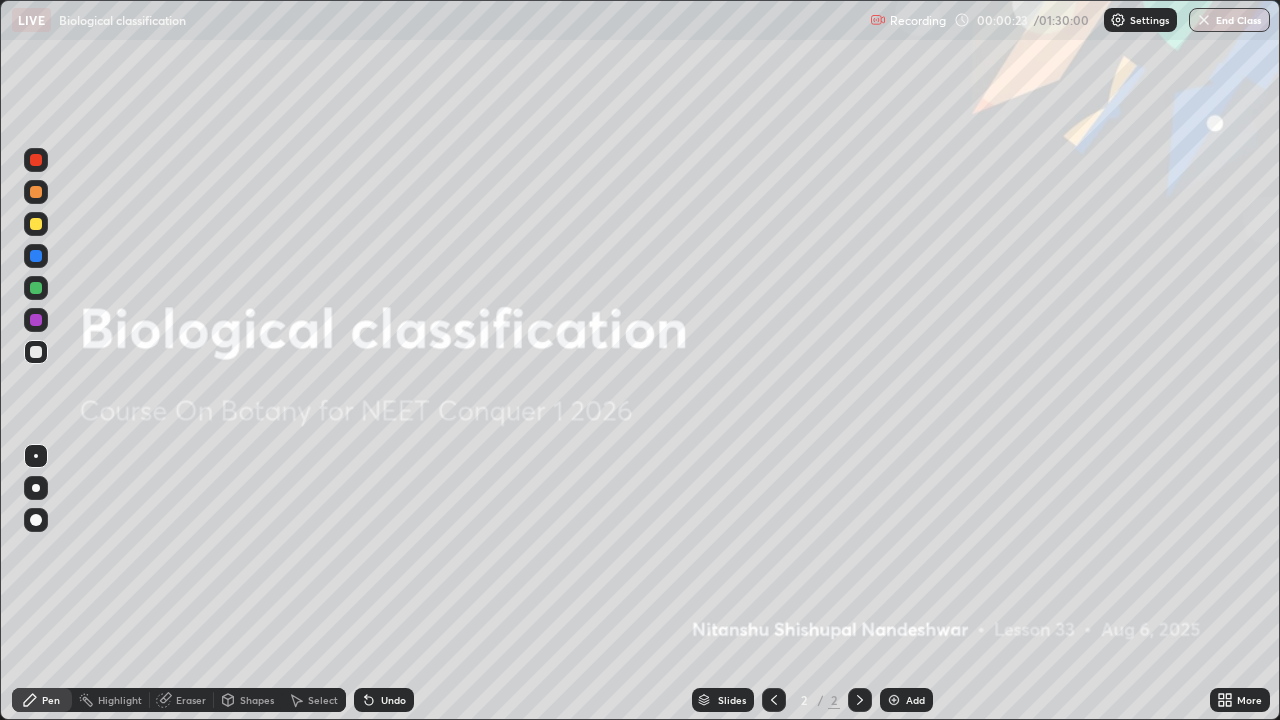 click at bounding box center (894, 700) 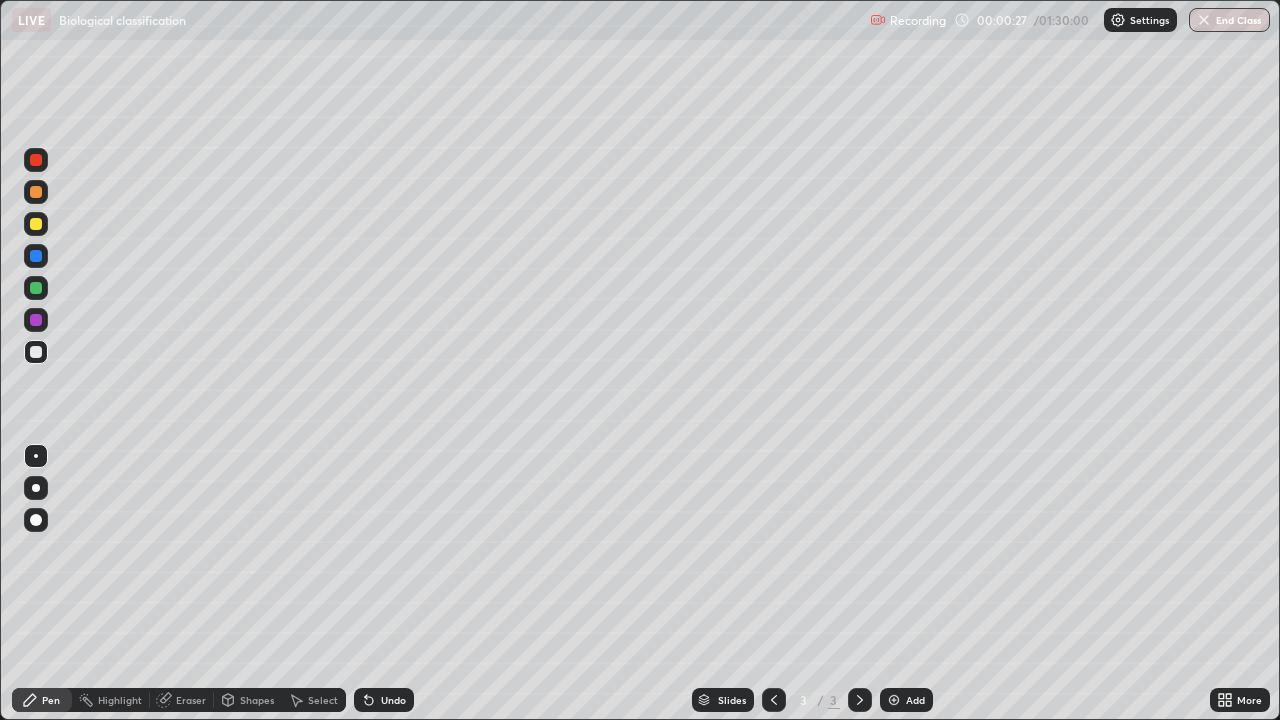 click at bounding box center (36, 160) 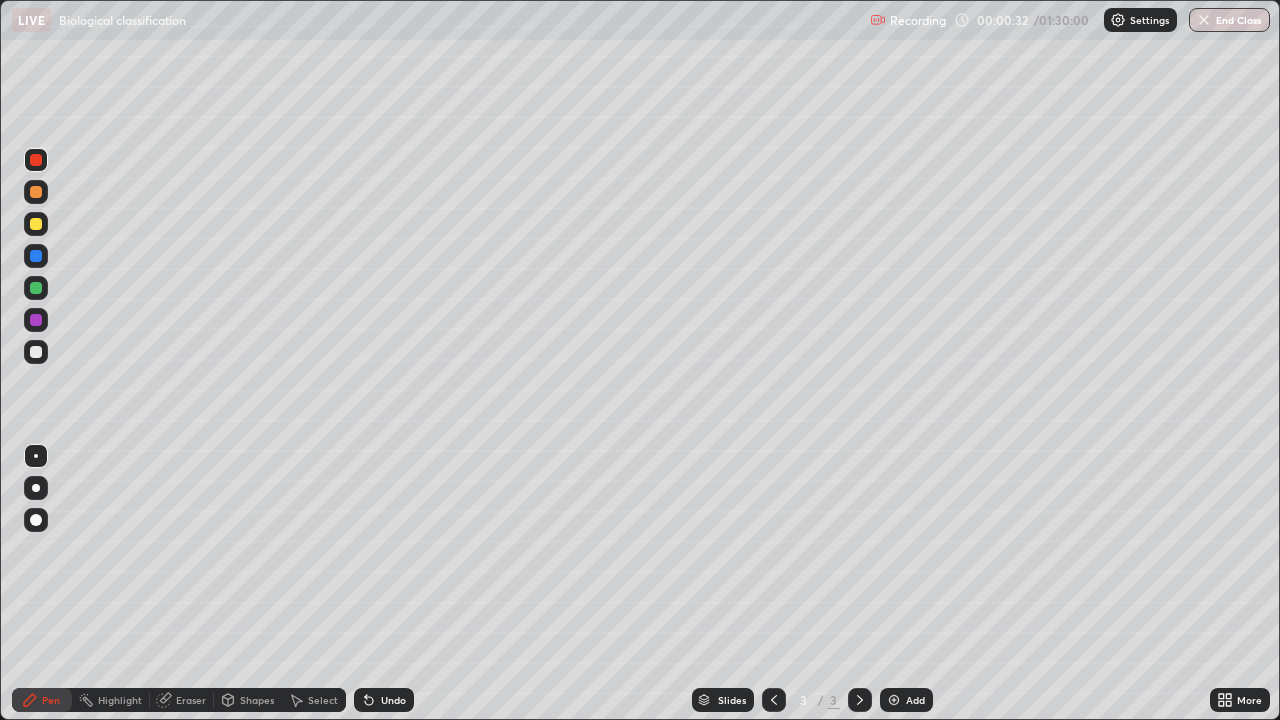 click at bounding box center [36, 352] 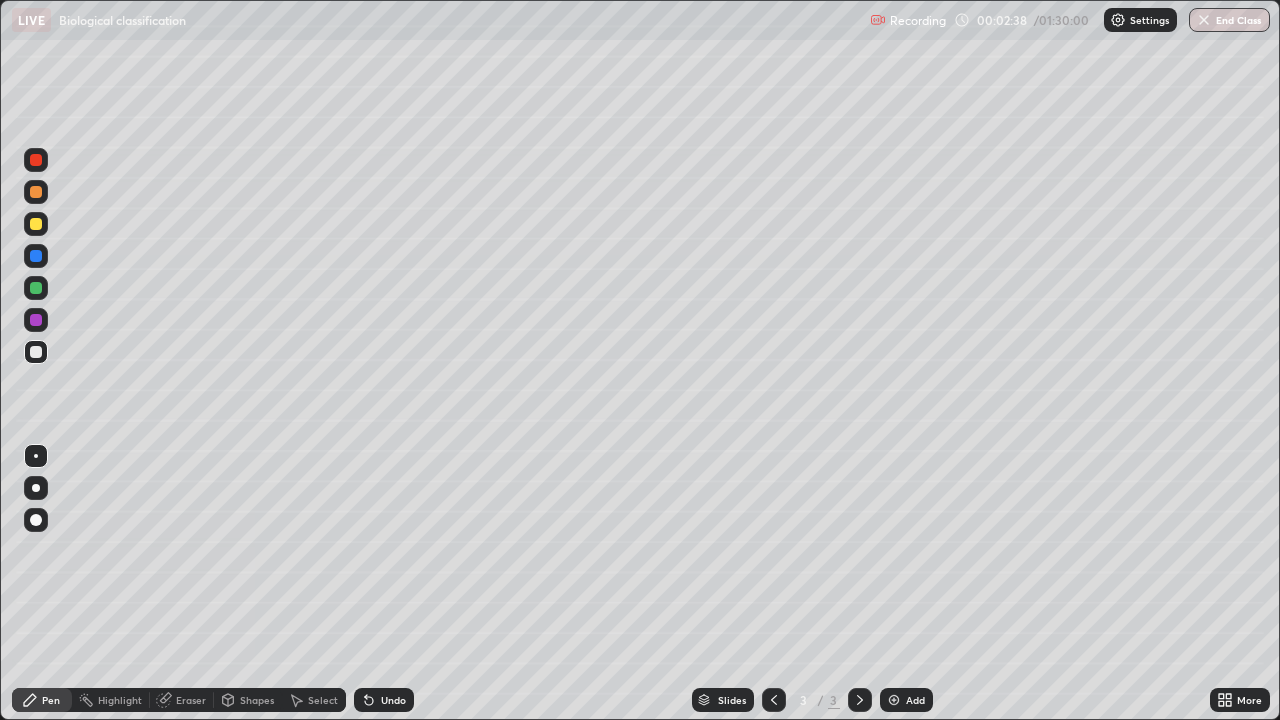 click at bounding box center (36, 192) 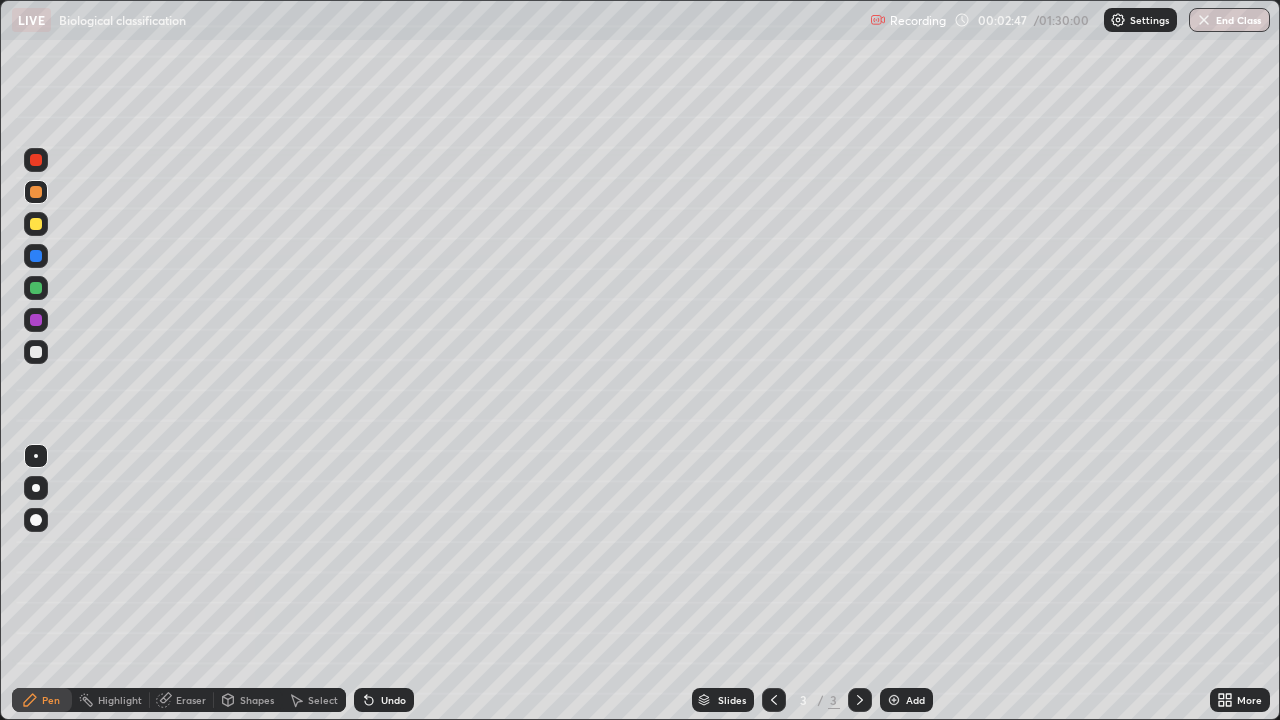 click at bounding box center [36, 352] 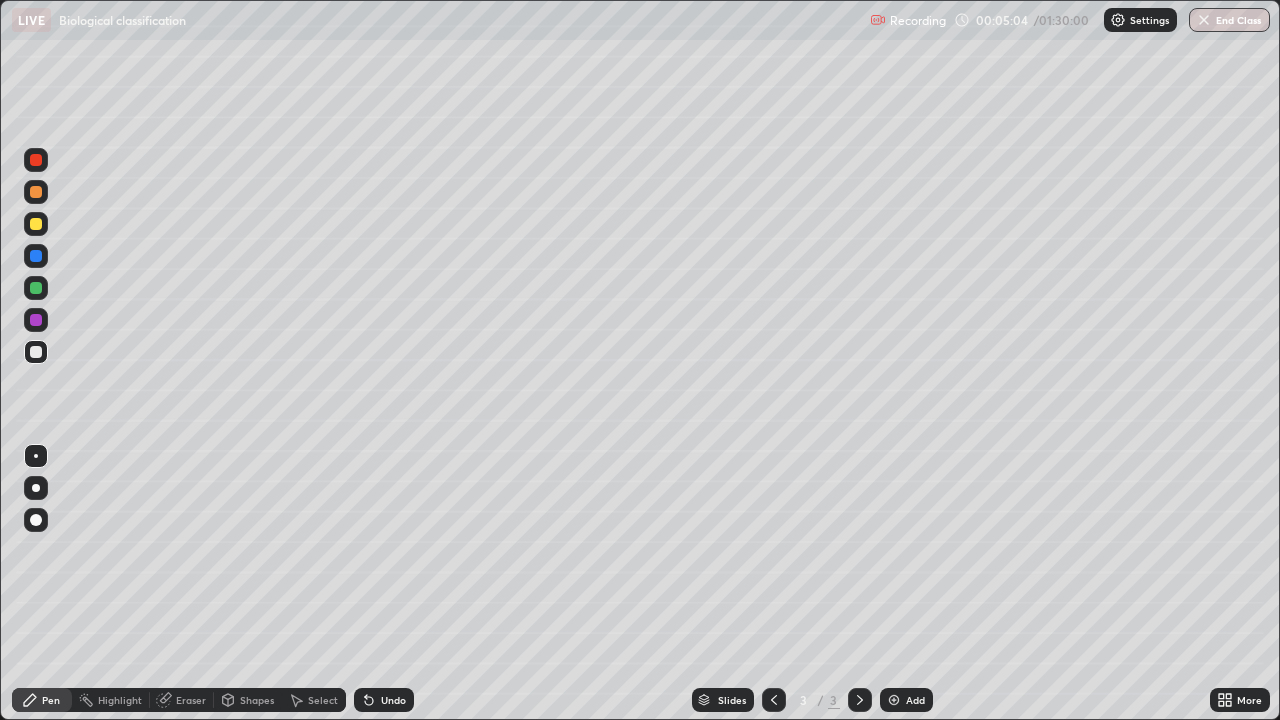 click at bounding box center (36, 224) 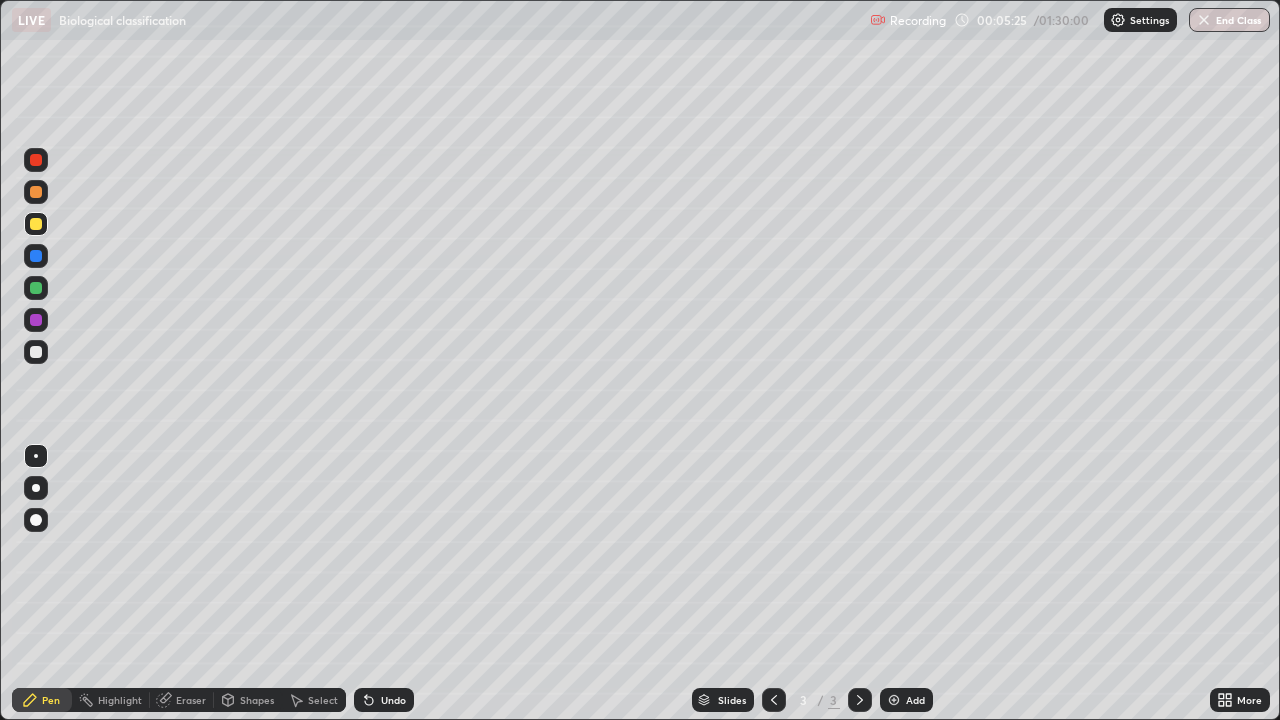 click at bounding box center (36, 352) 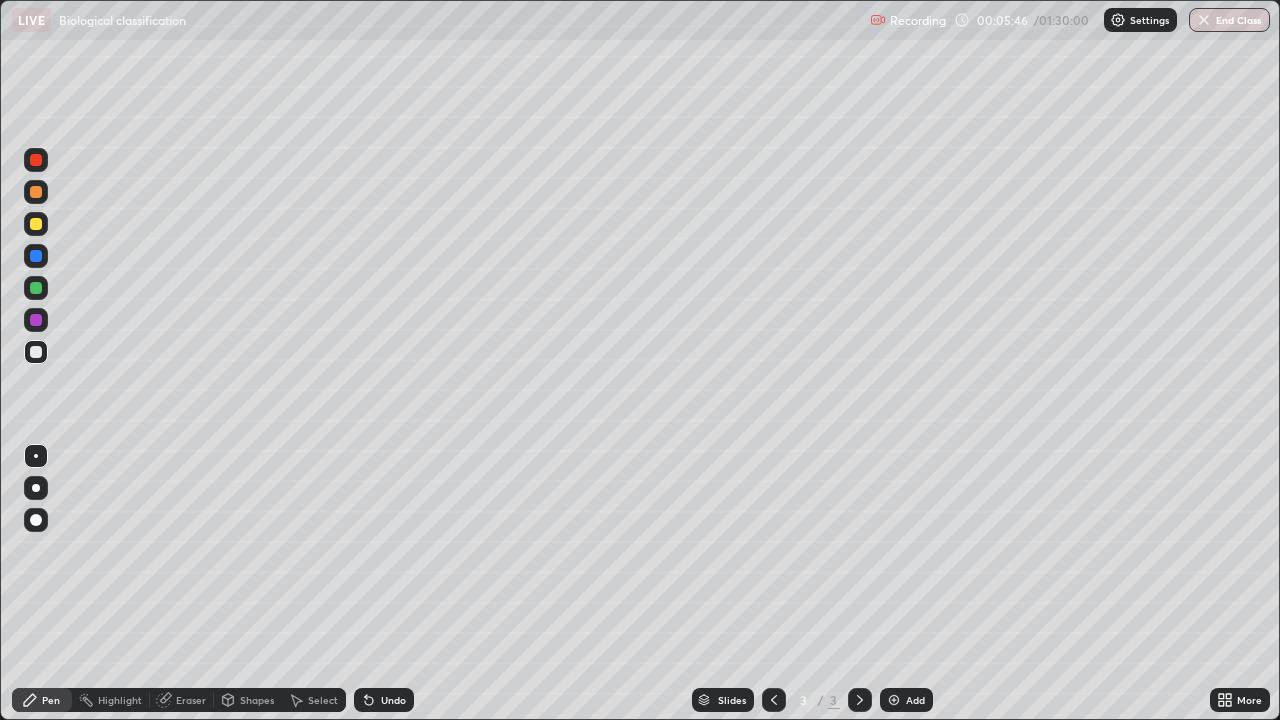 click at bounding box center [36, 352] 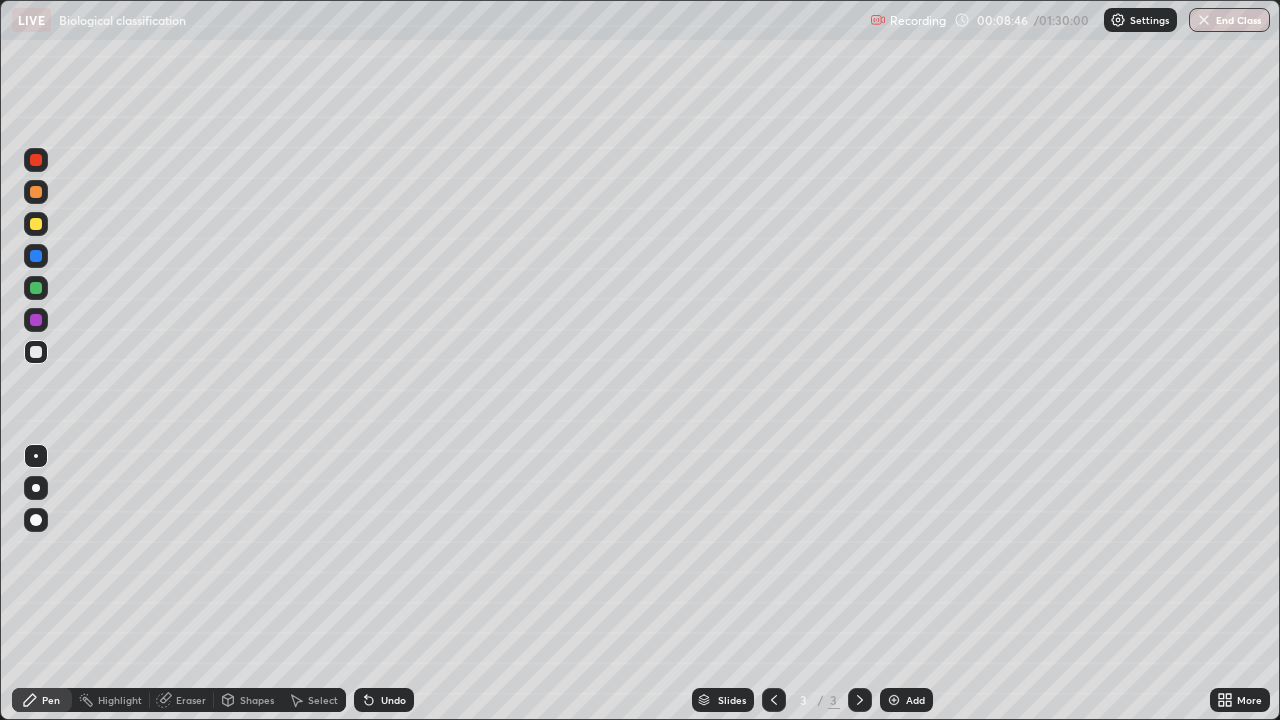 click at bounding box center (36, 224) 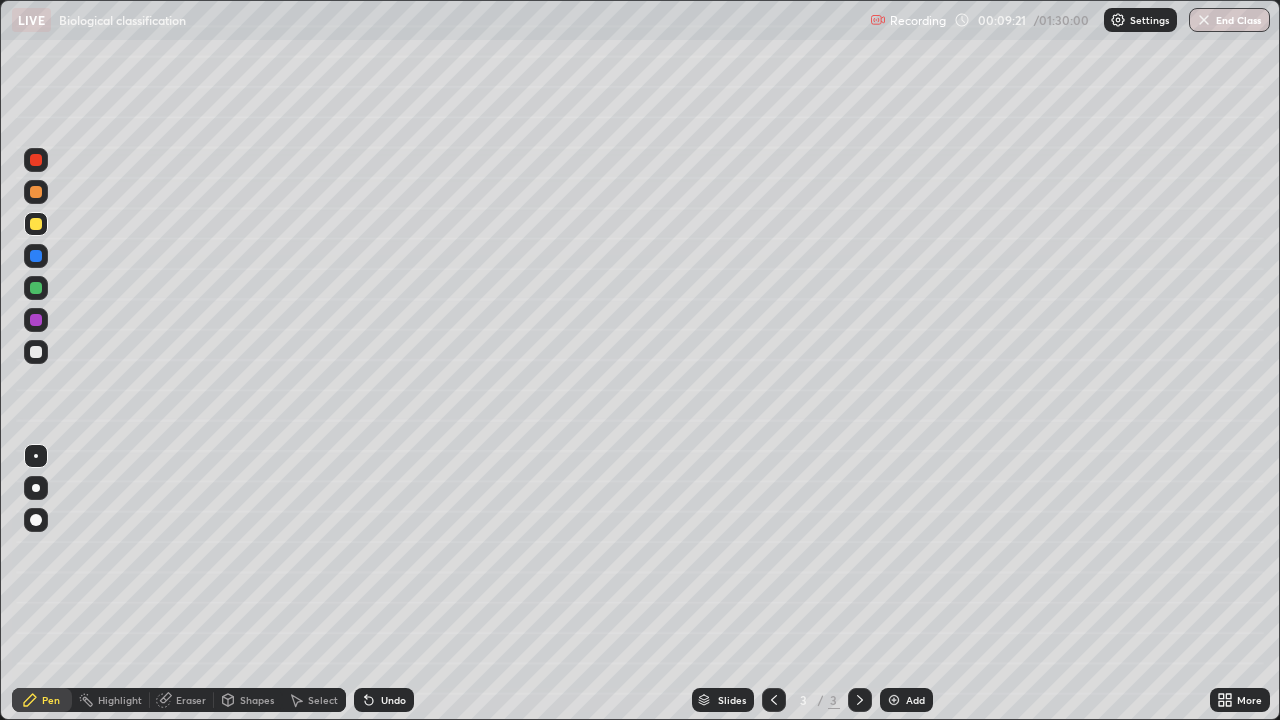 click at bounding box center [36, 192] 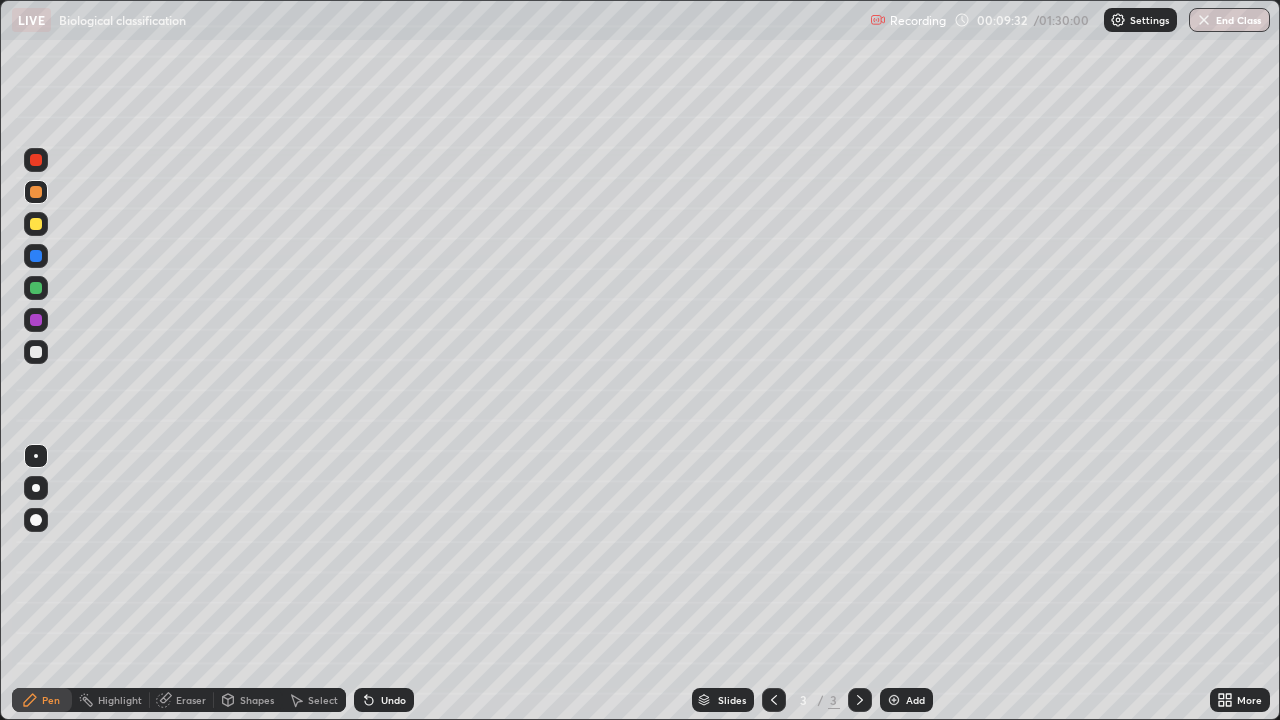 click at bounding box center (36, 352) 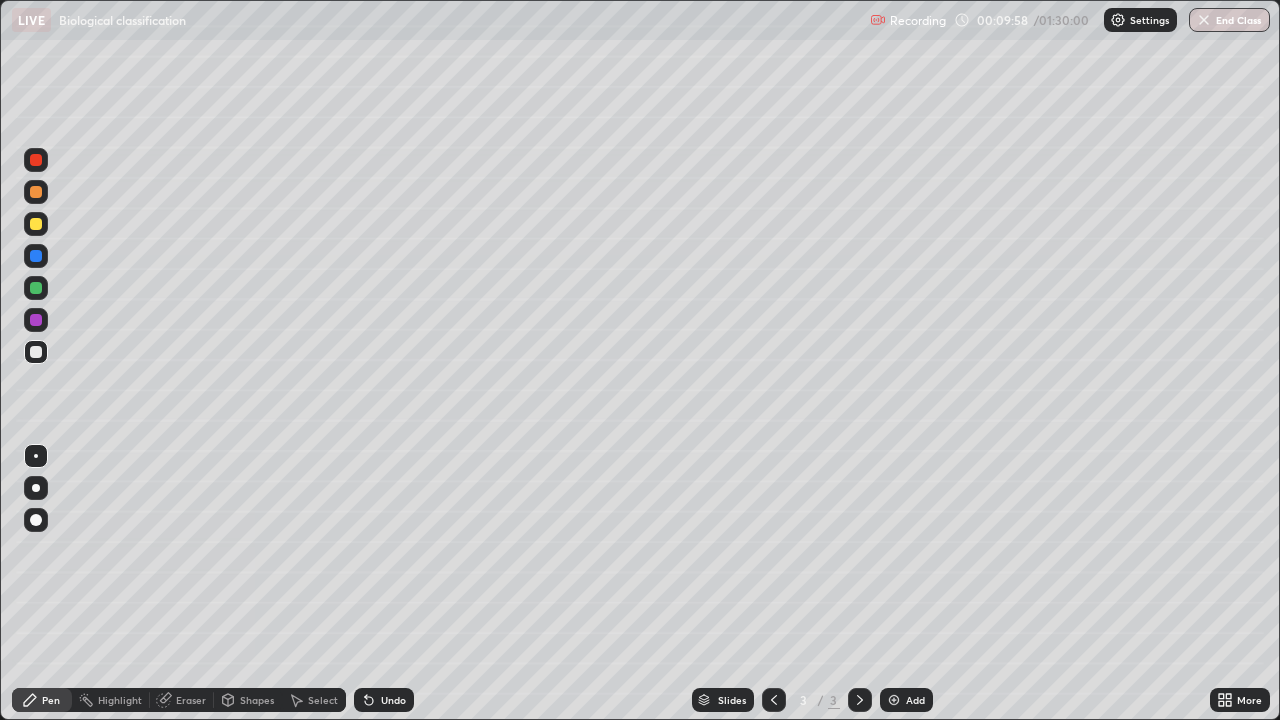 click at bounding box center (894, 700) 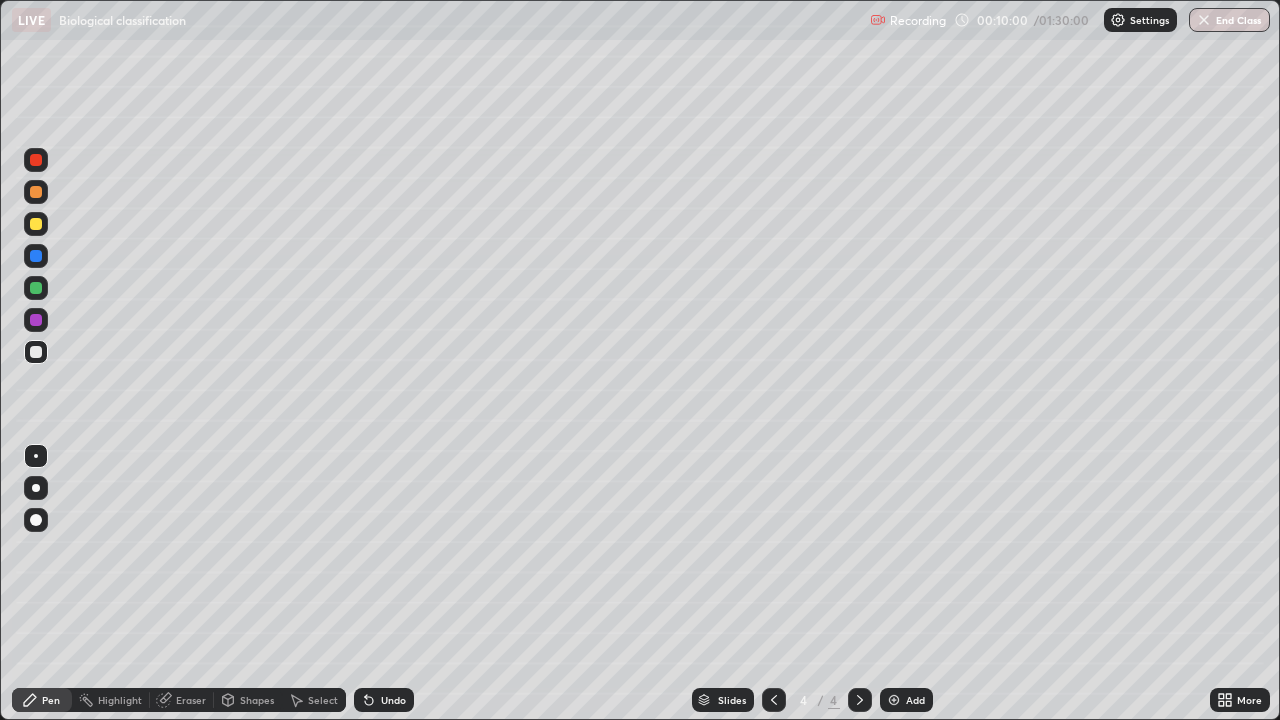 click 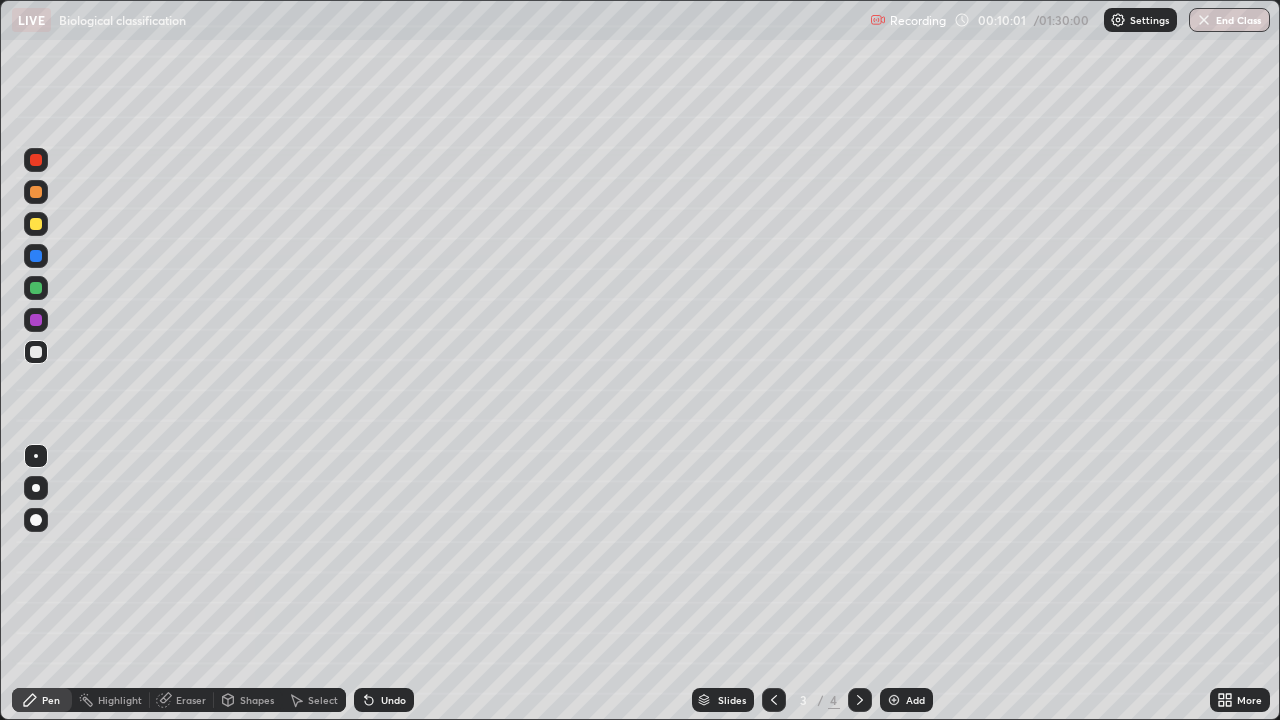 click 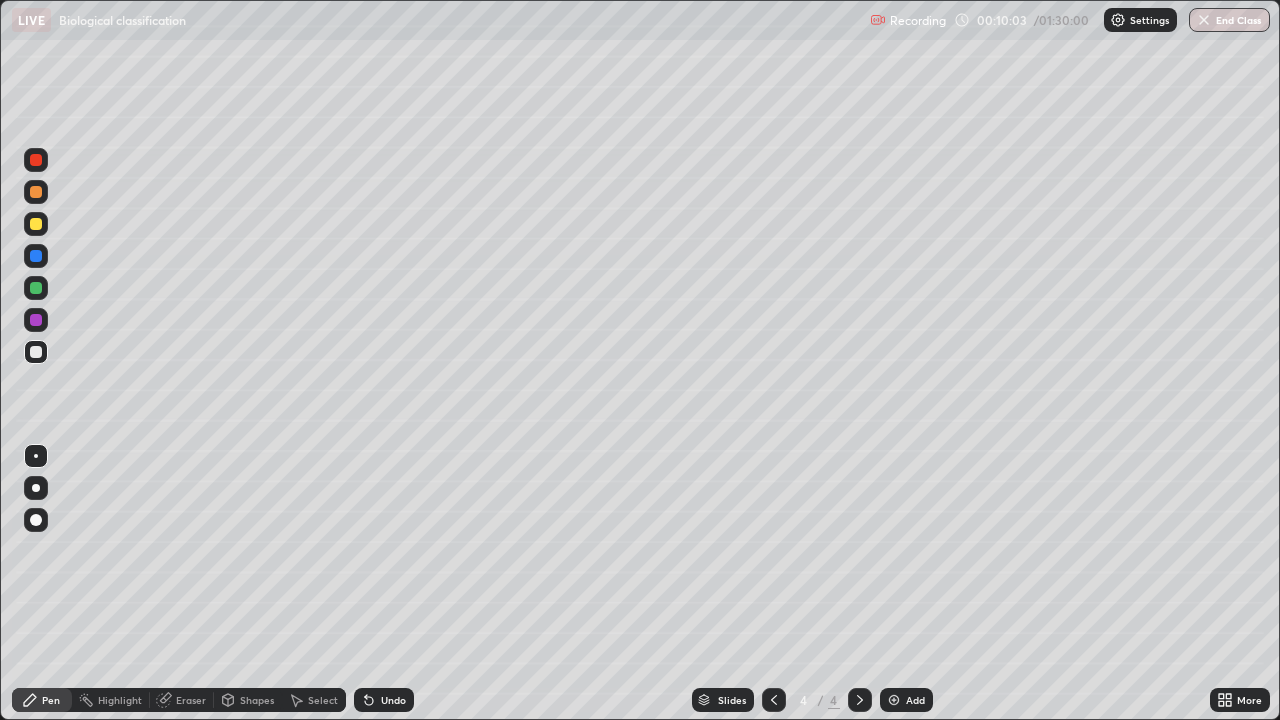 click at bounding box center [36, 352] 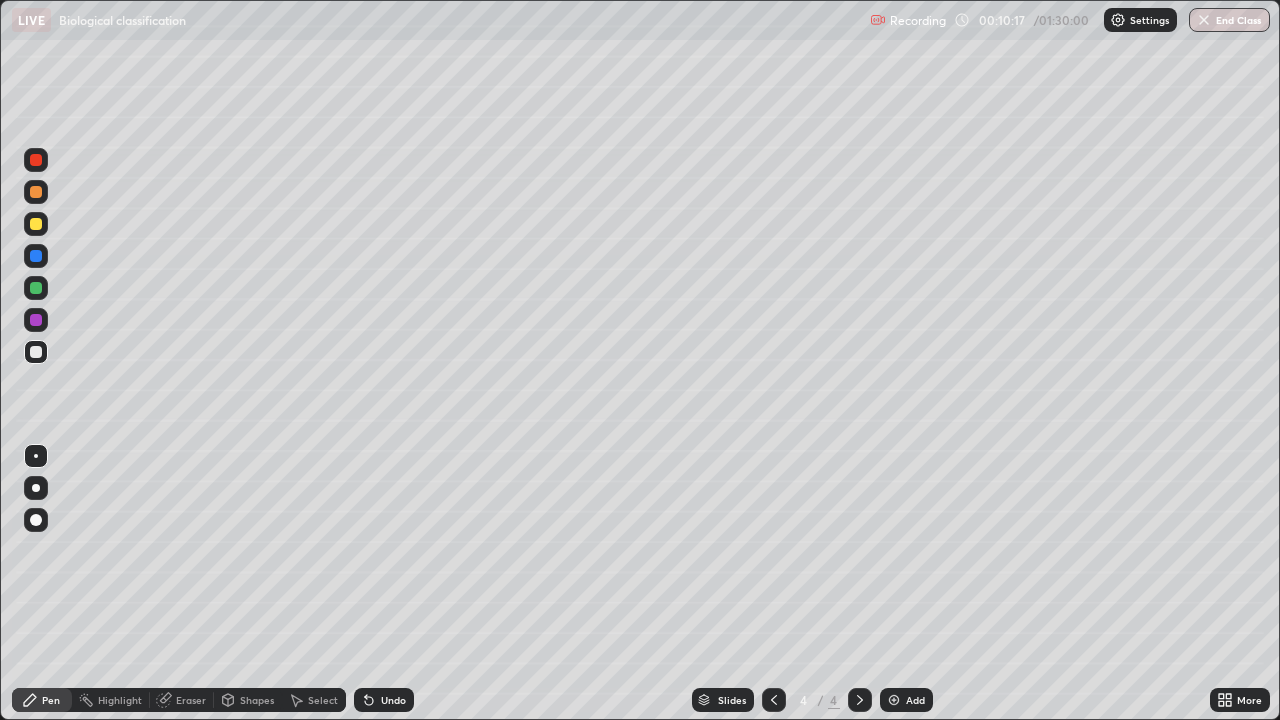 click at bounding box center [36, 192] 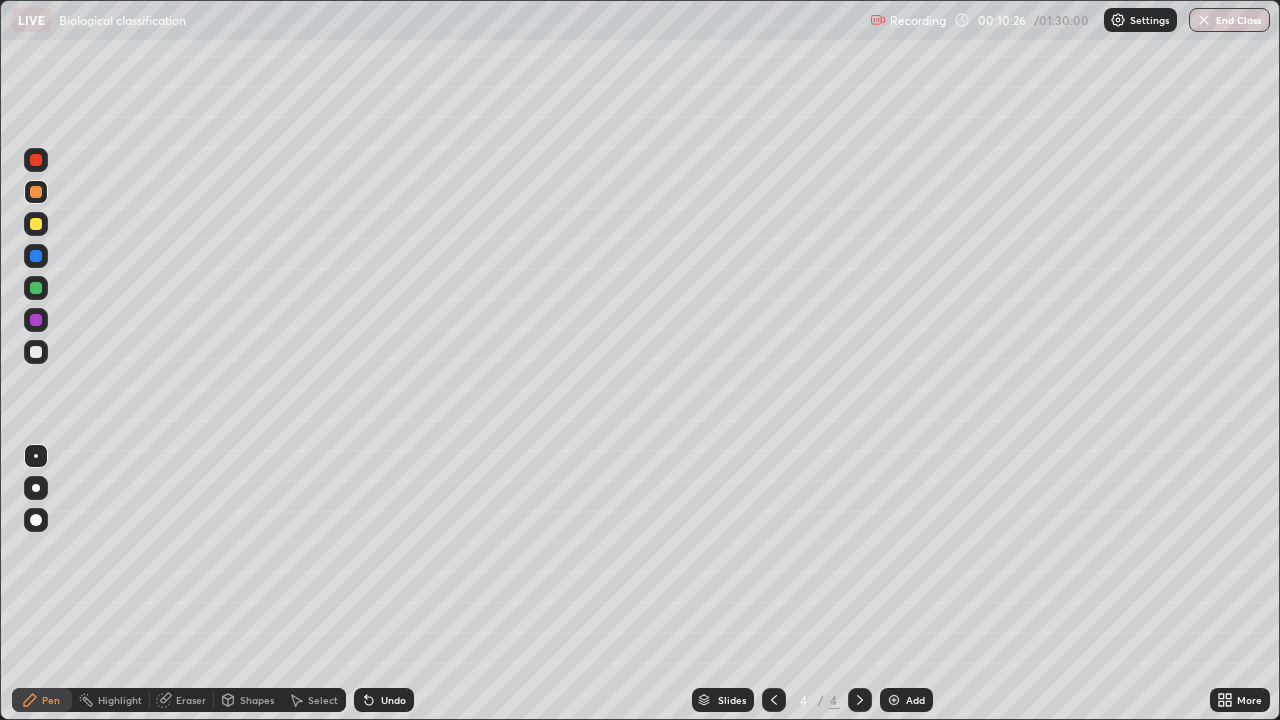 click at bounding box center (36, 352) 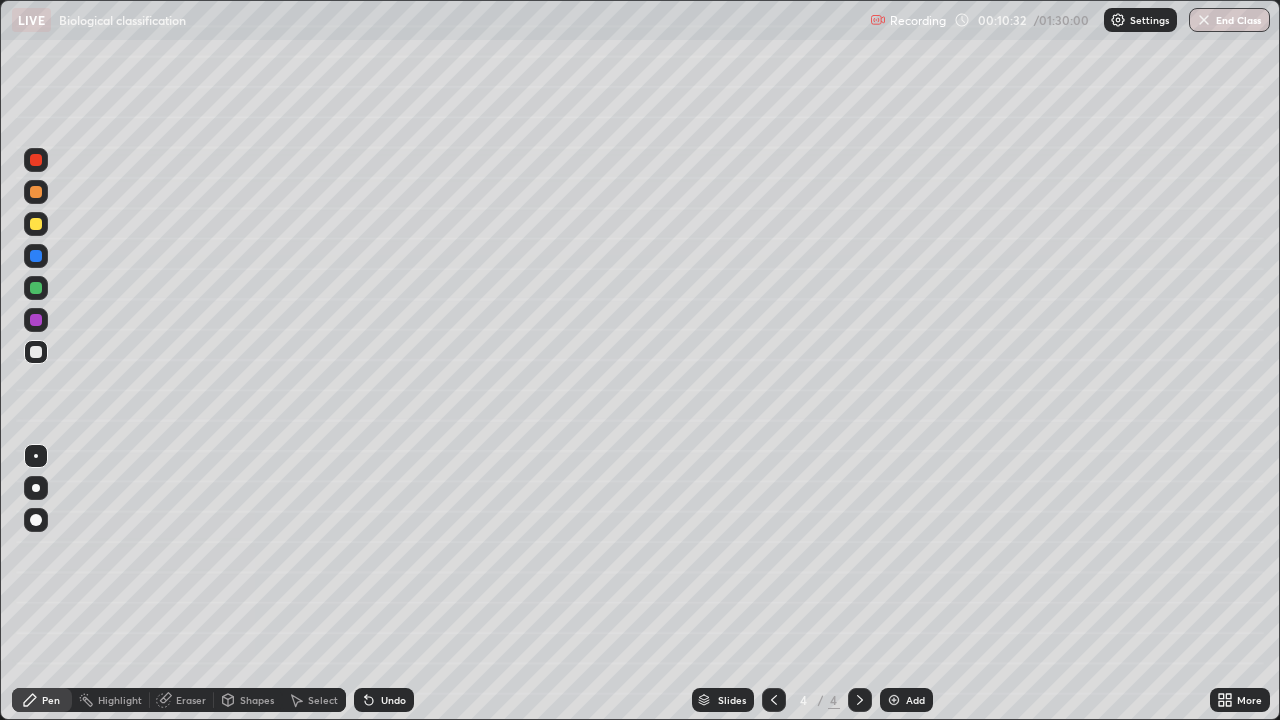 click at bounding box center [36, 192] 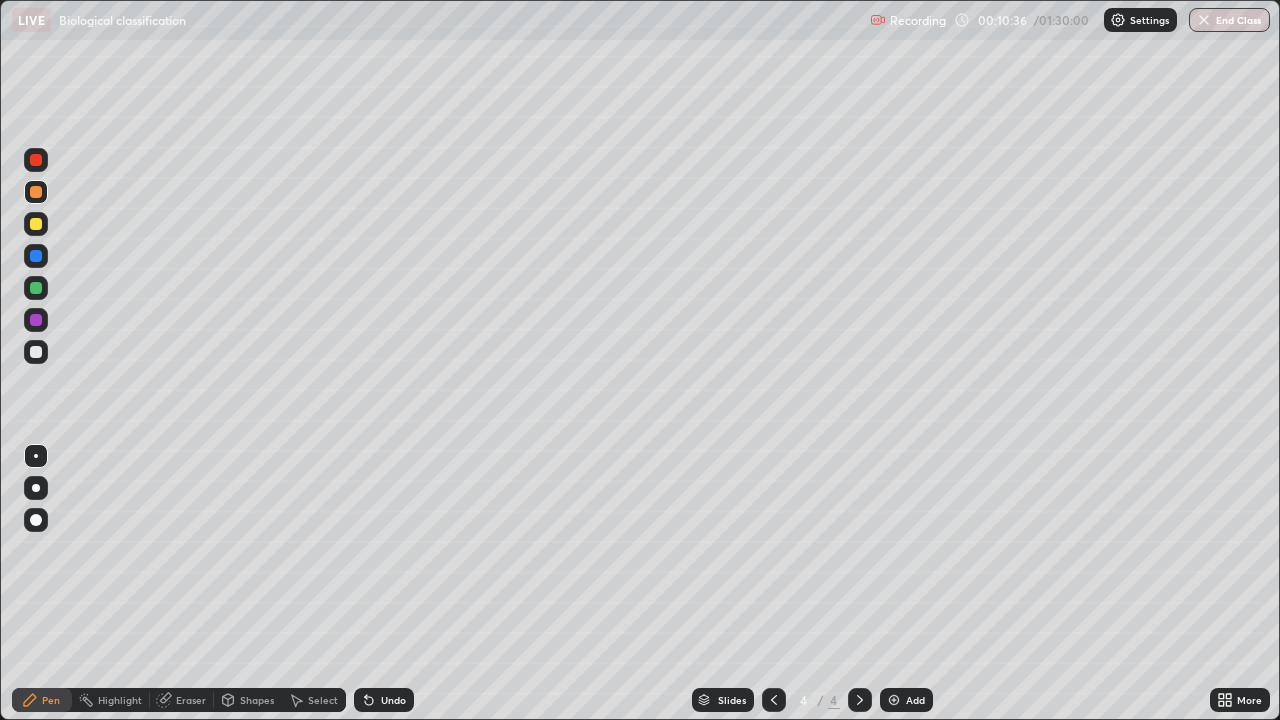 click at bounding box center [36, 352] 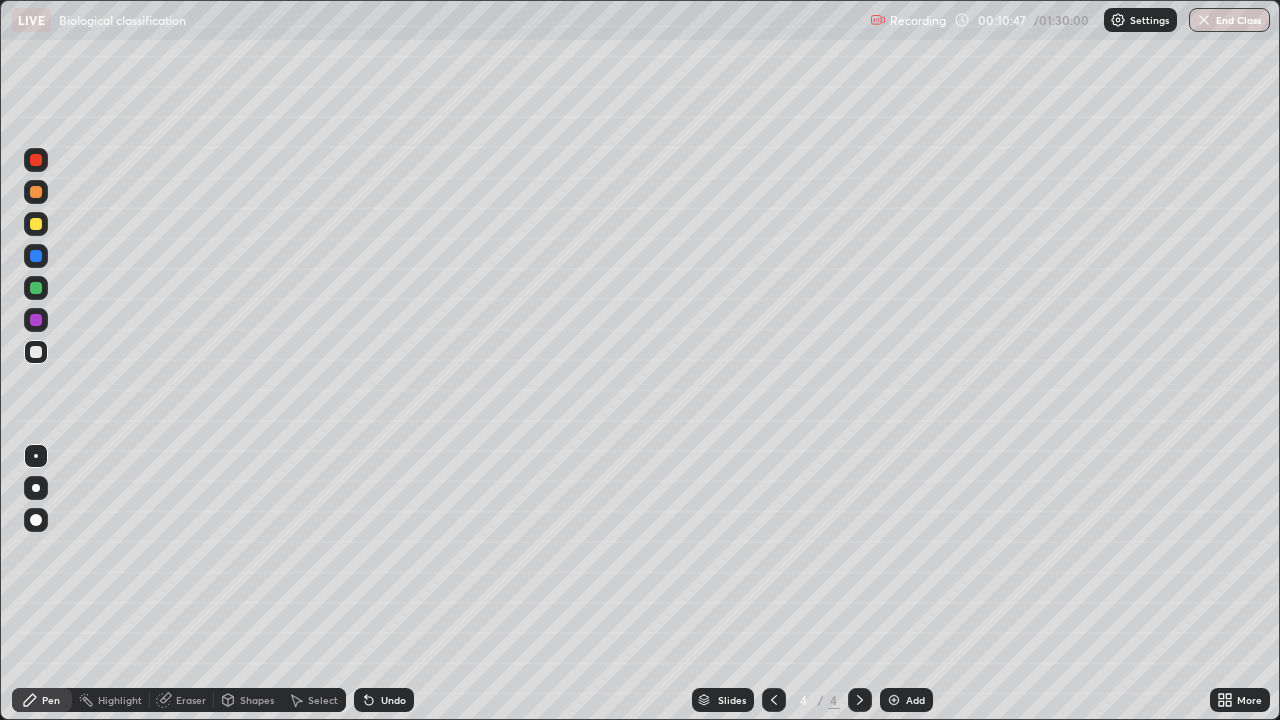 click at bounding box center (36, 192) 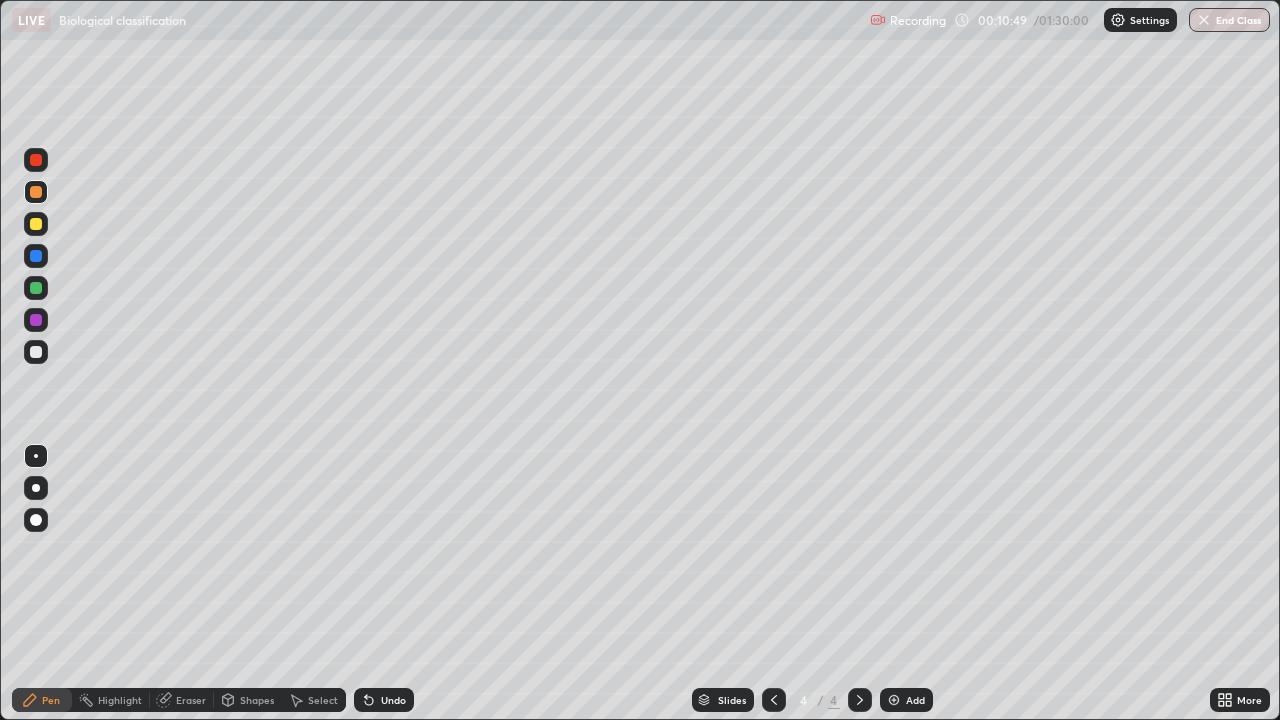click at bounding box center (36, 352) 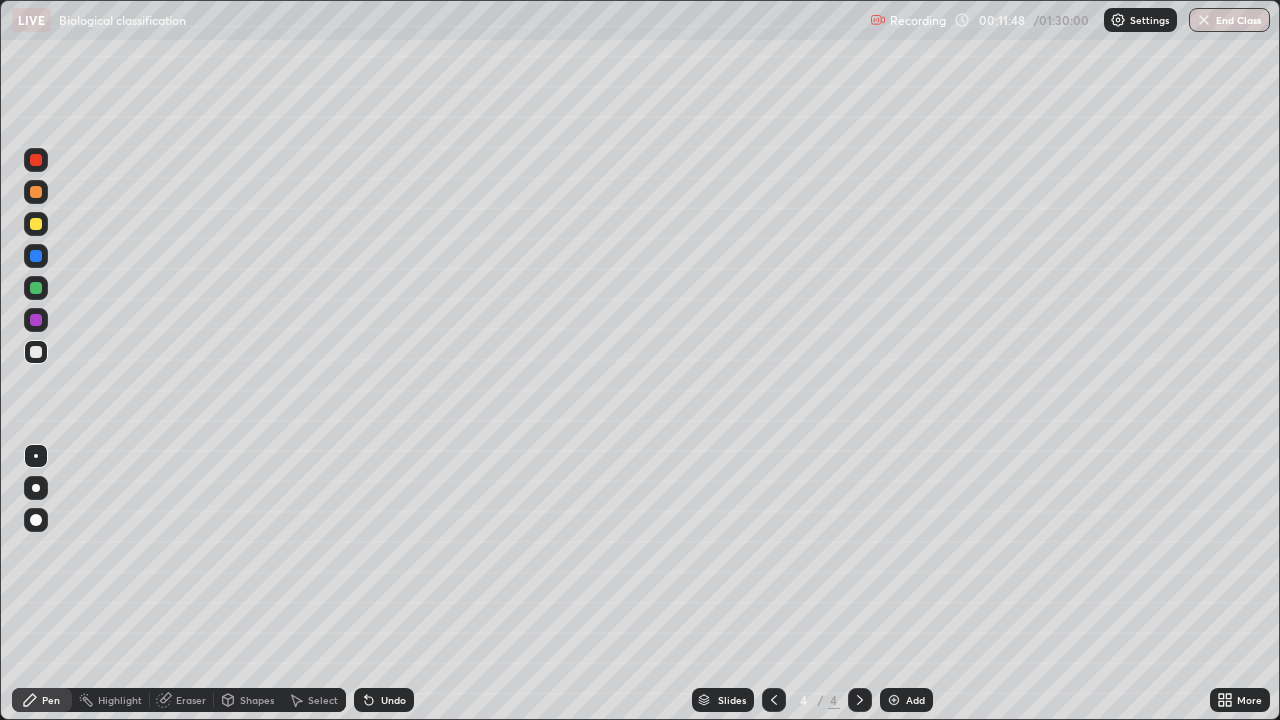 click at bounding box center [36, 352] 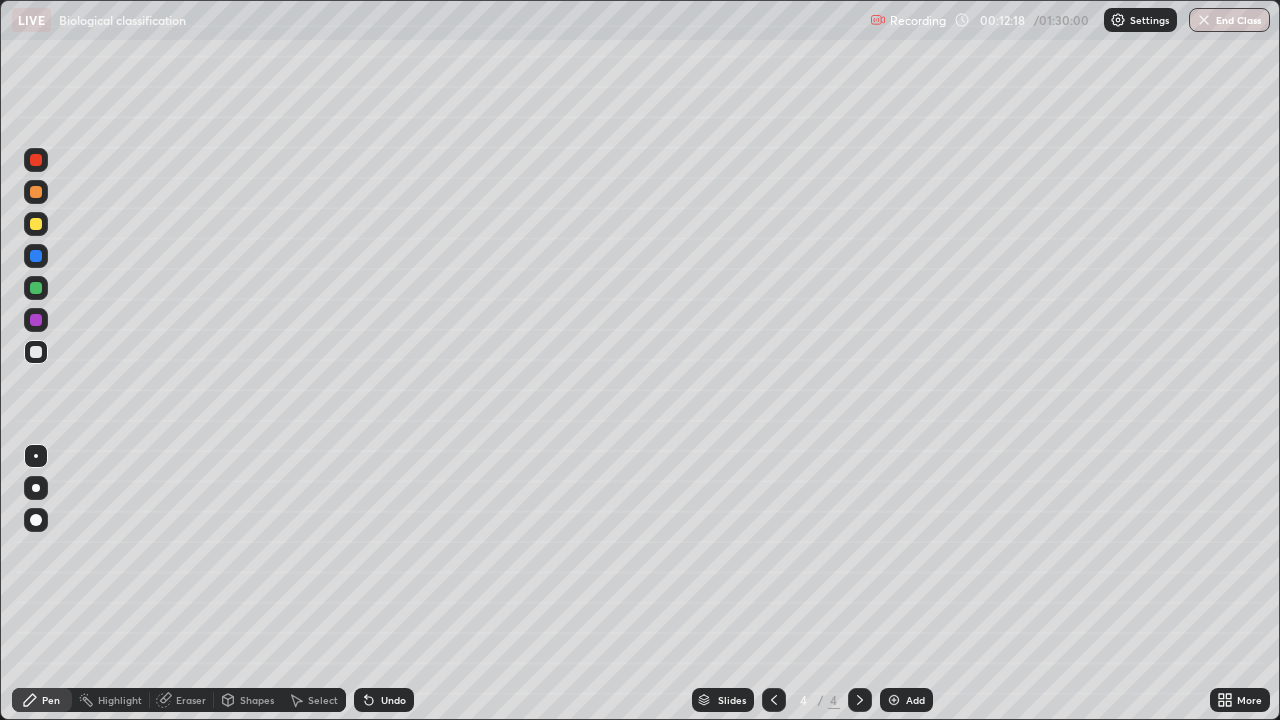 click at bounding box center [36, 352] 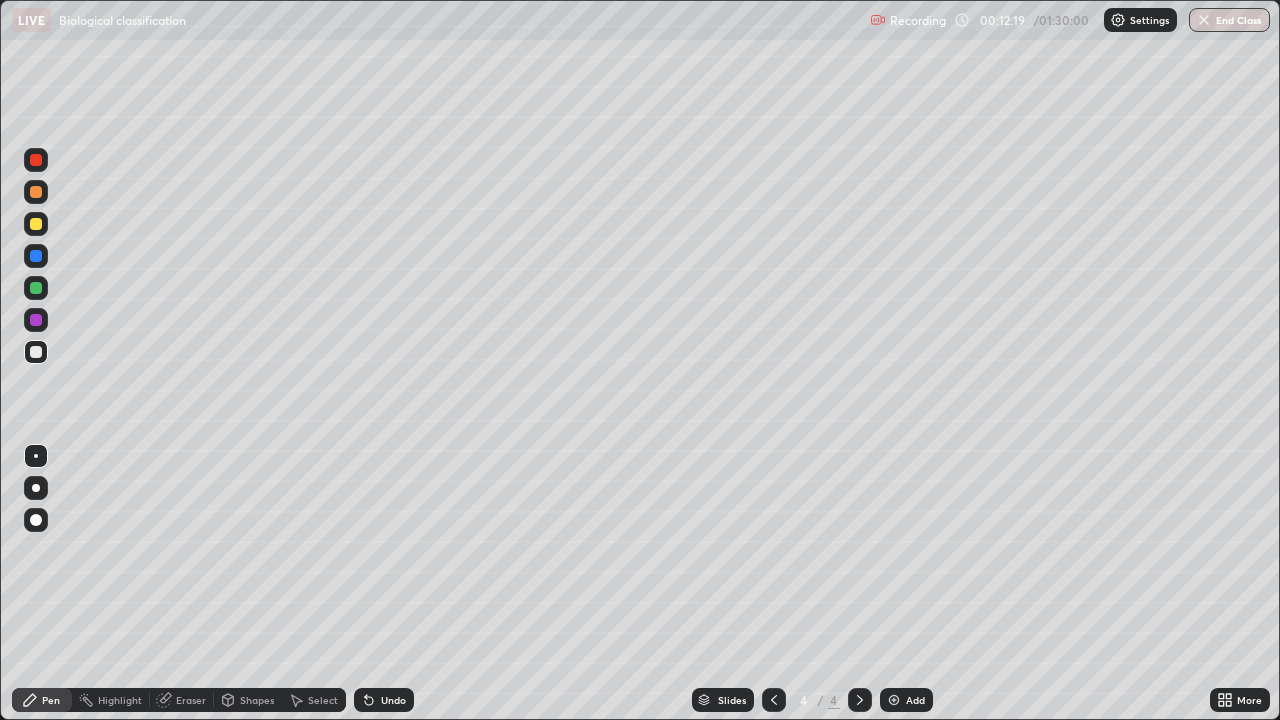 click at bounding box center [36, 488] 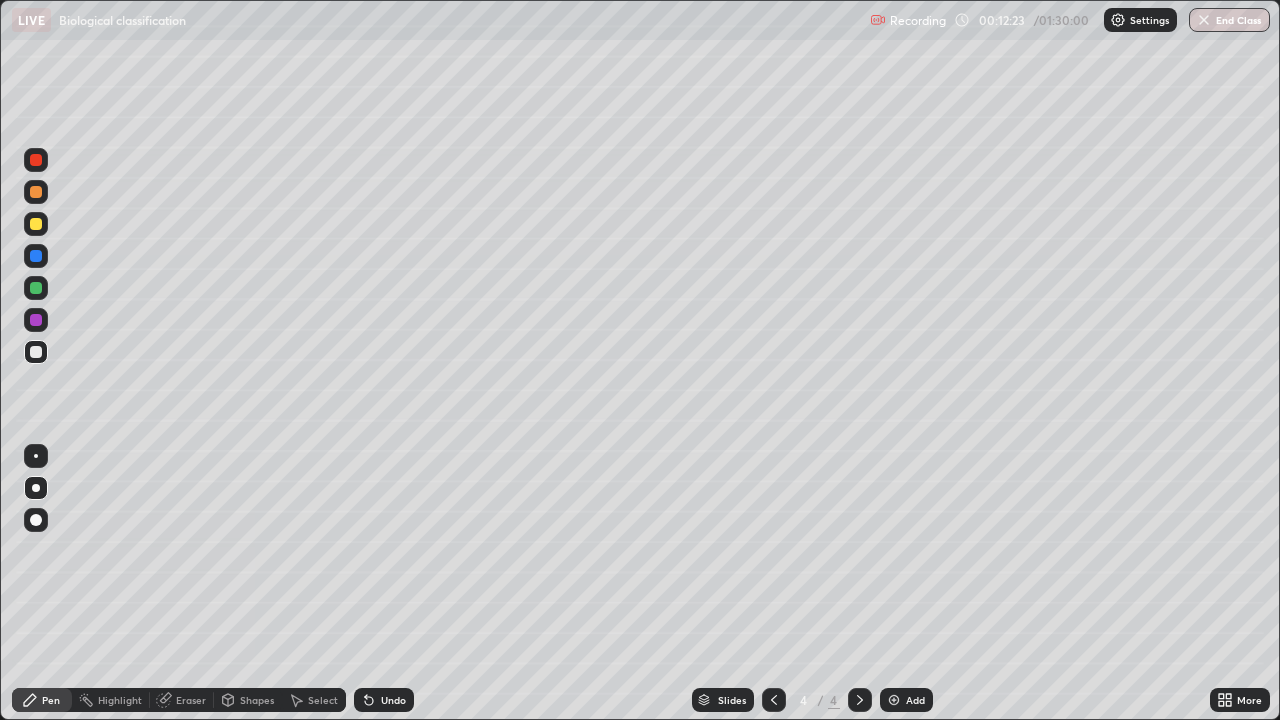 click at bounding box center [36, 192] 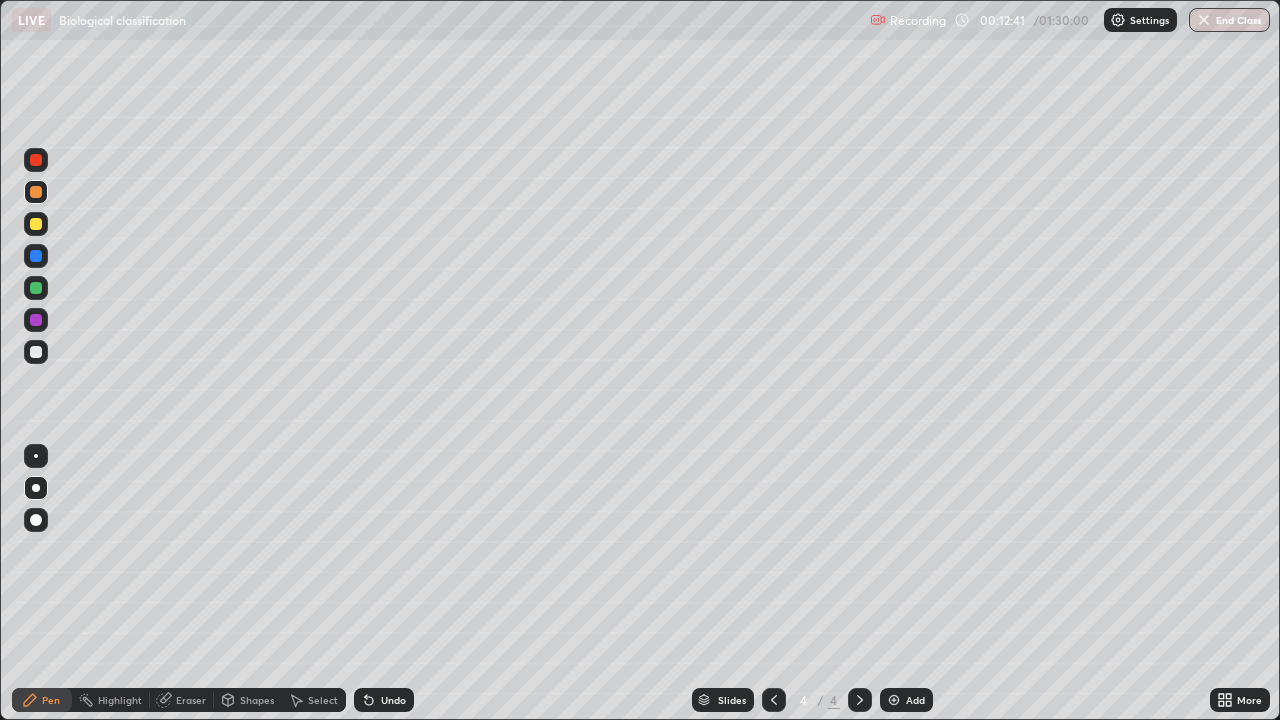 click at bounding box center [36, 352] 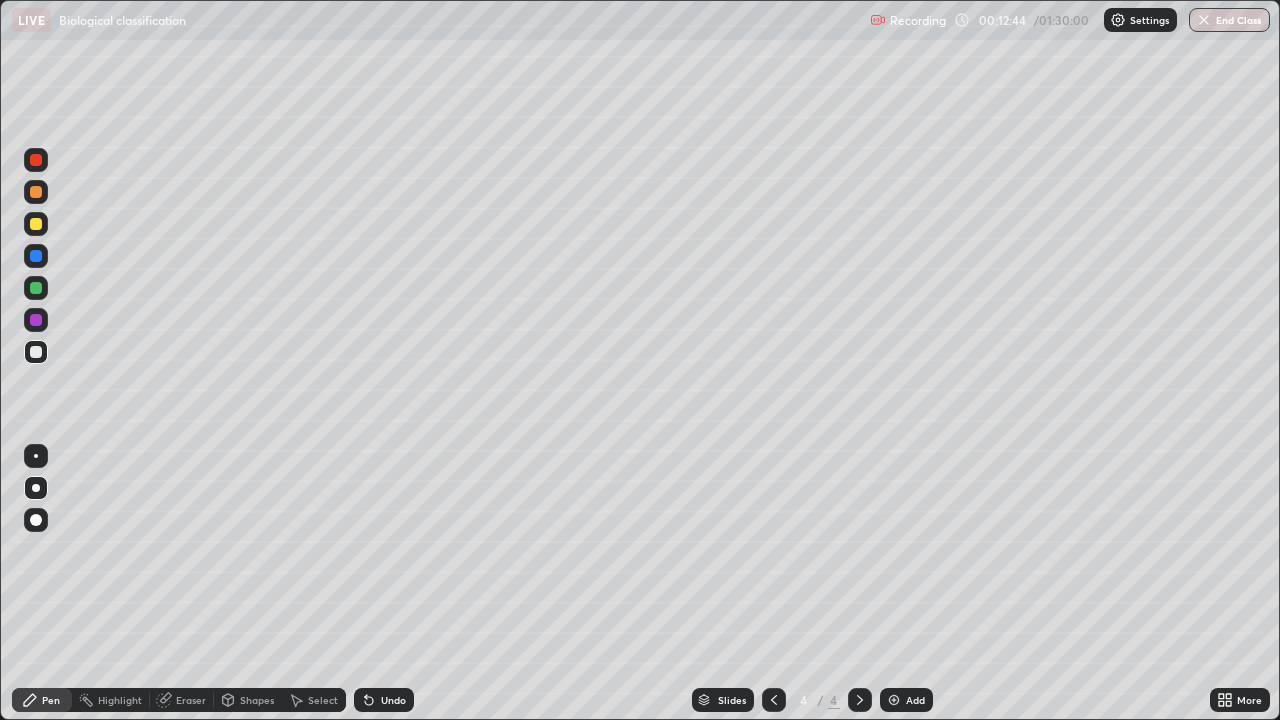 click at bounding box center [36, 456] 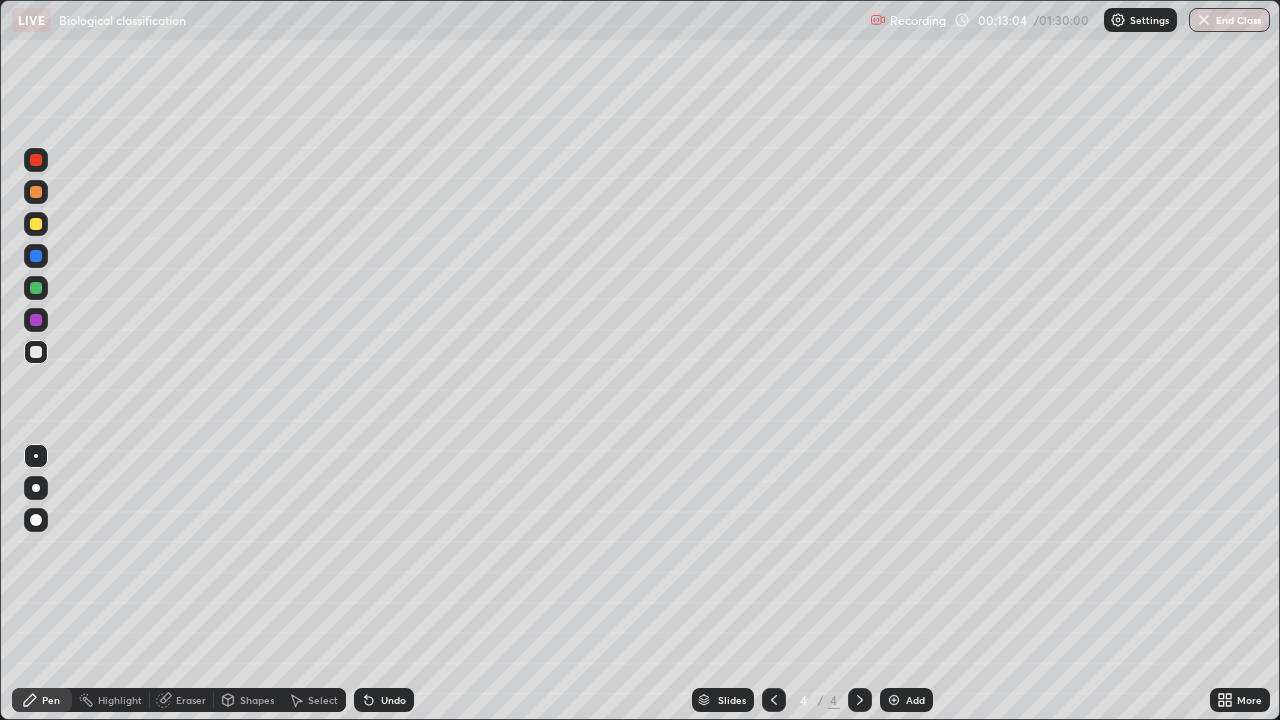 click at bounding box center (36, 192) 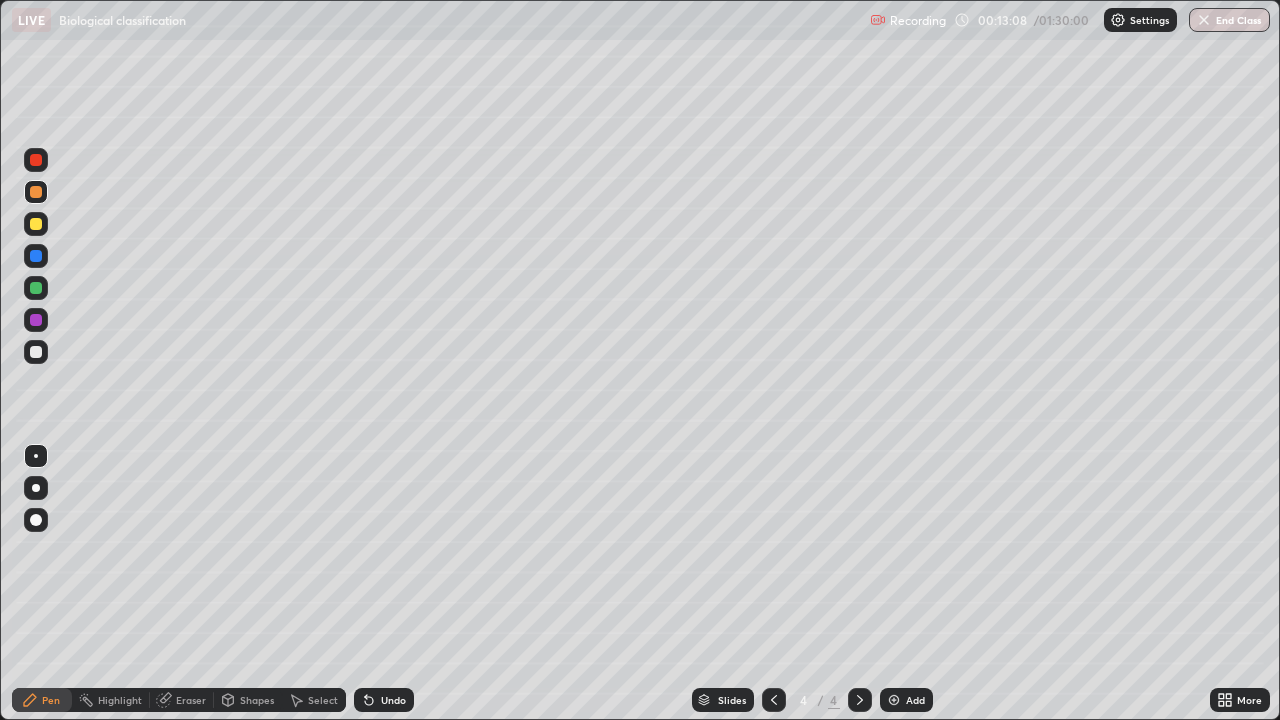 click at bounding box center (36, 352) 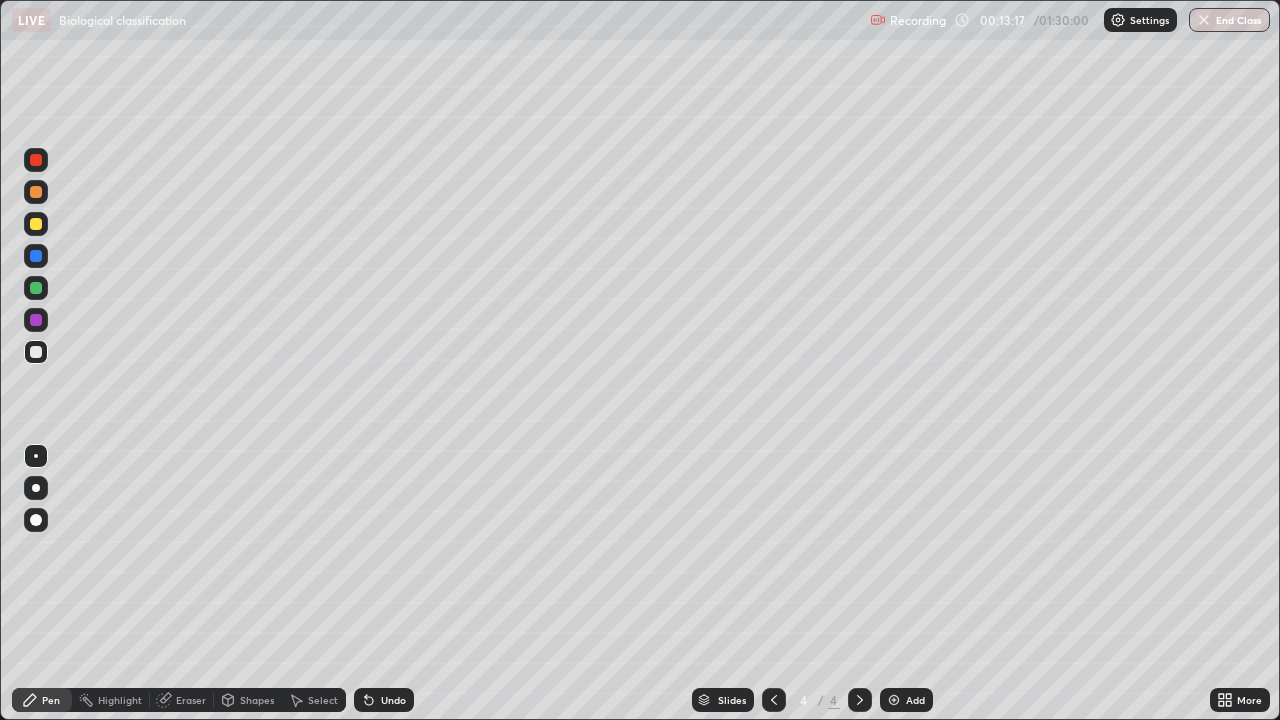 click at bounding box center (36, 352) 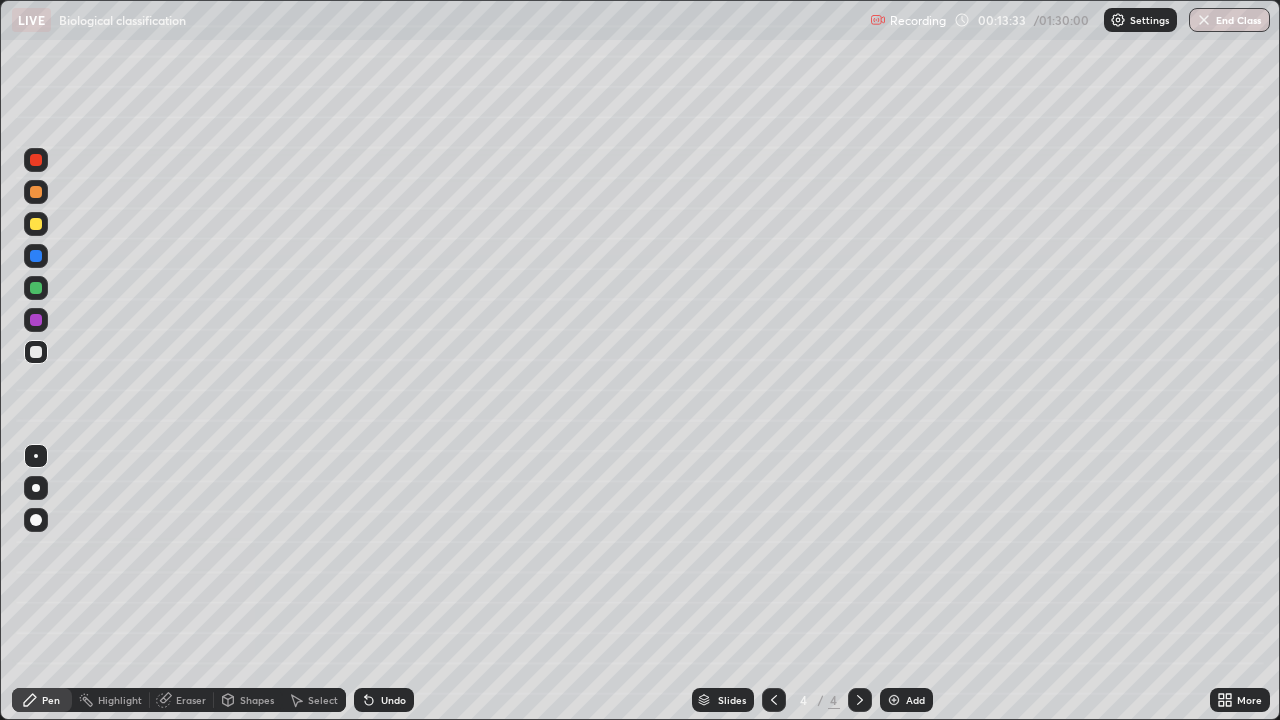 click at bounding box center (36, 192) 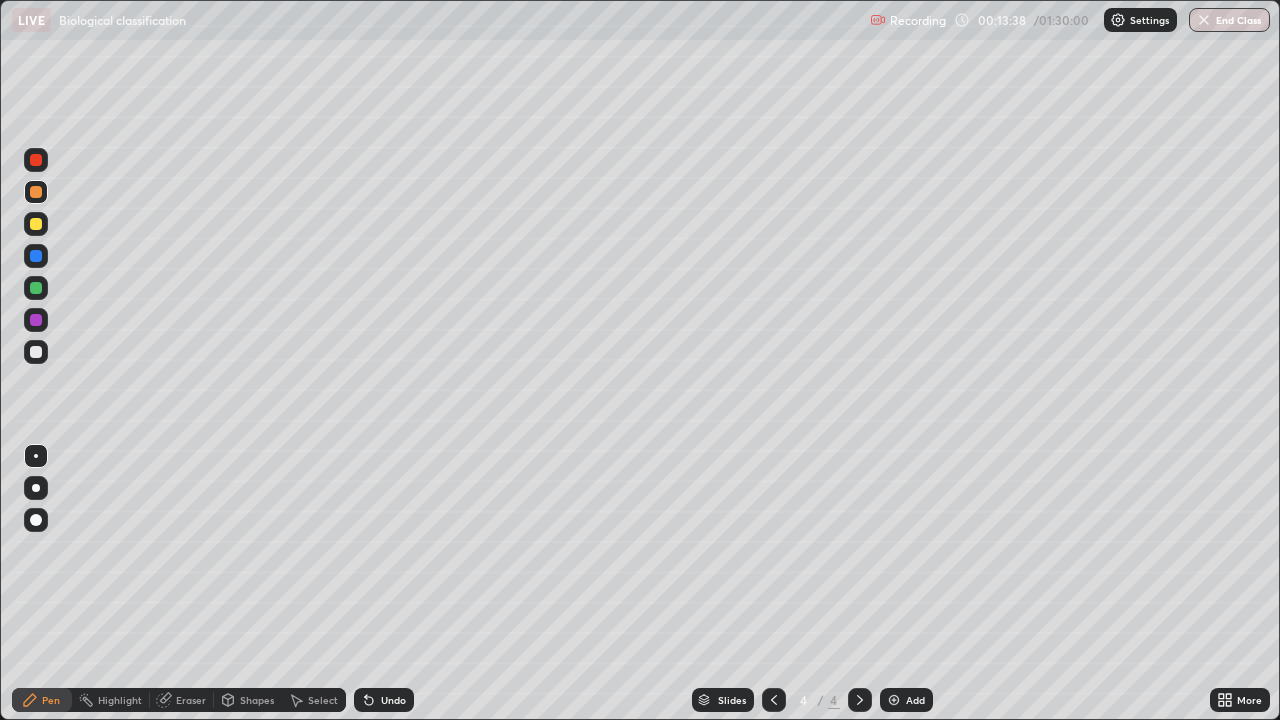 click at bounding box center [36, 352] 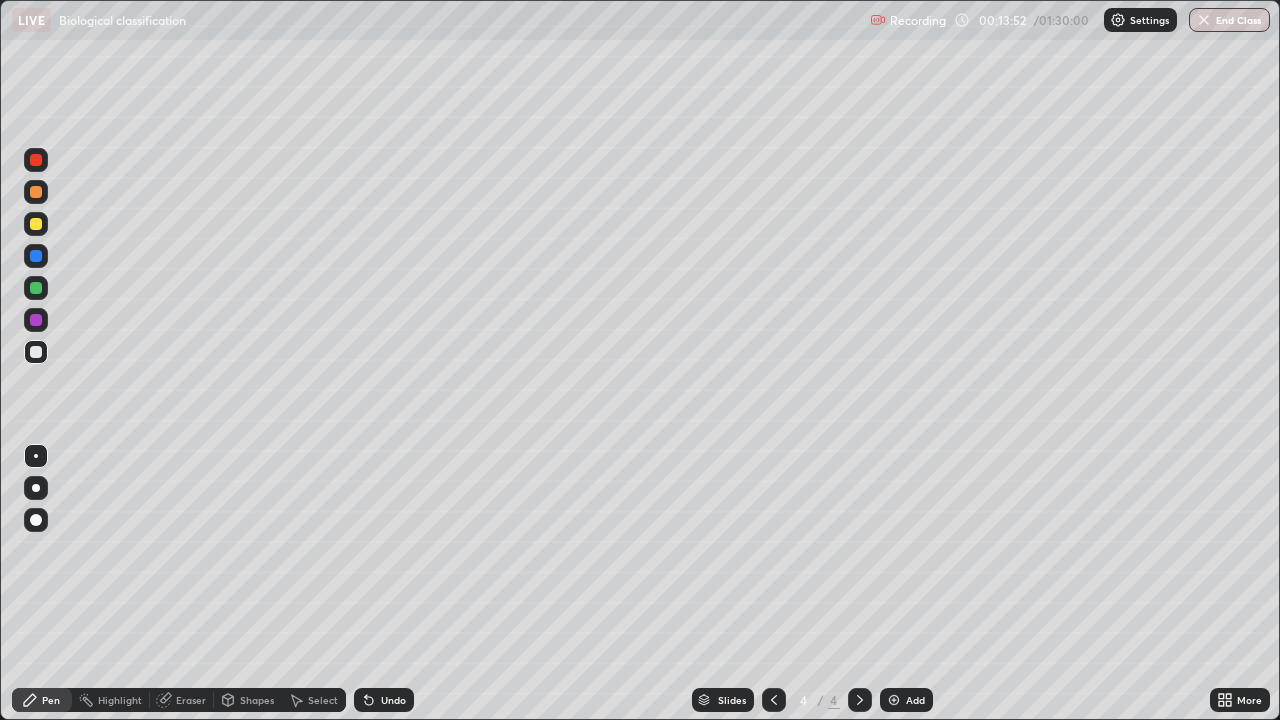 click on "Undo" at bounding box center [393, 700] 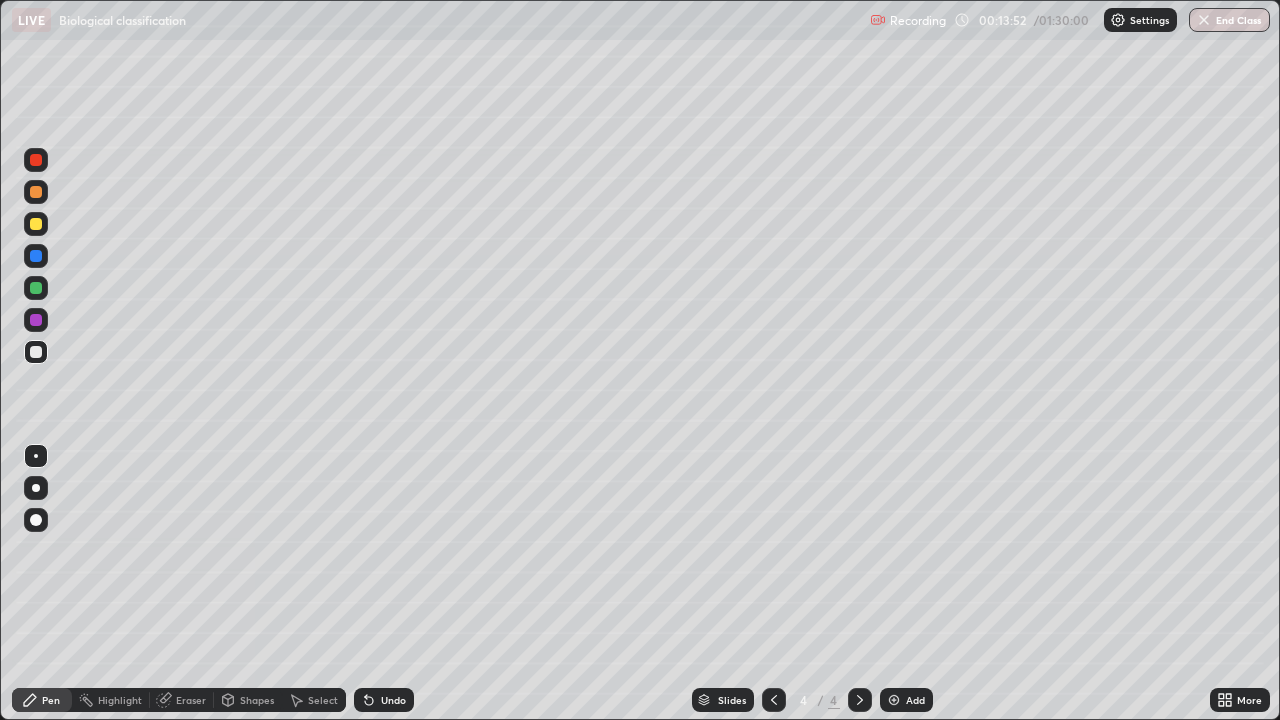 click on "Undo" at bounding box center (393, 700) 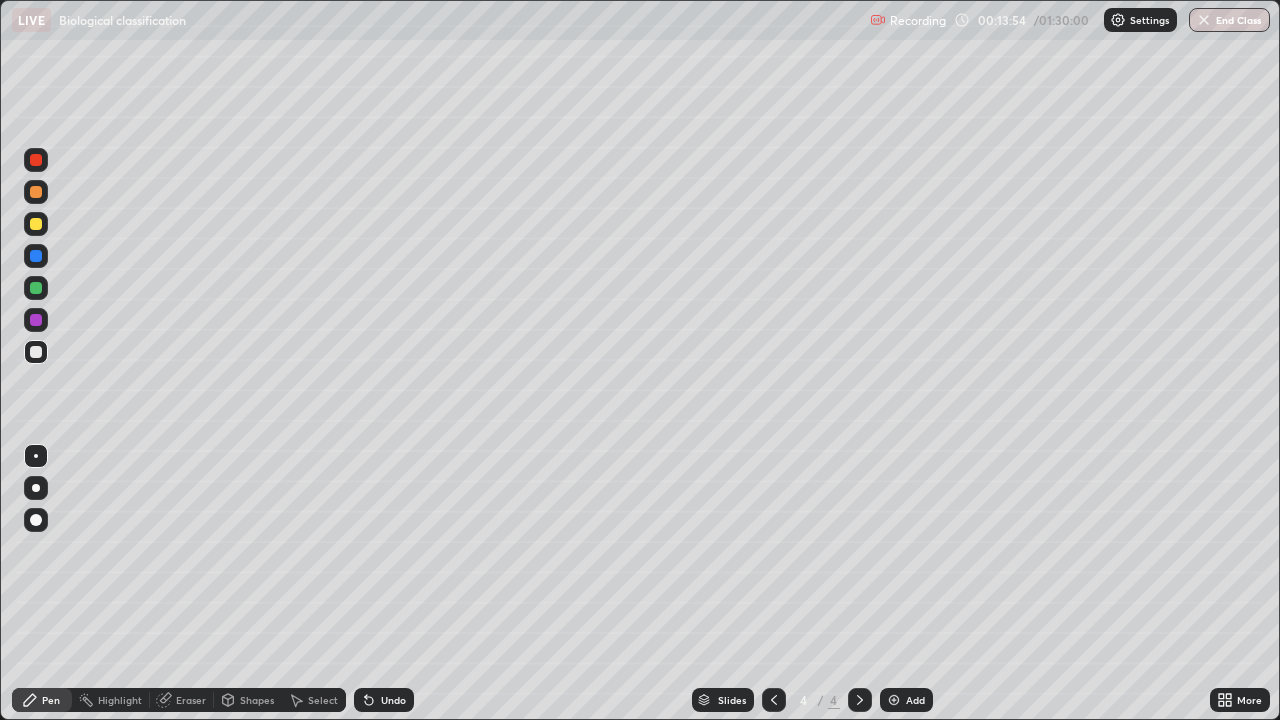 click on "Eraser" at bounding box center (191, 700) 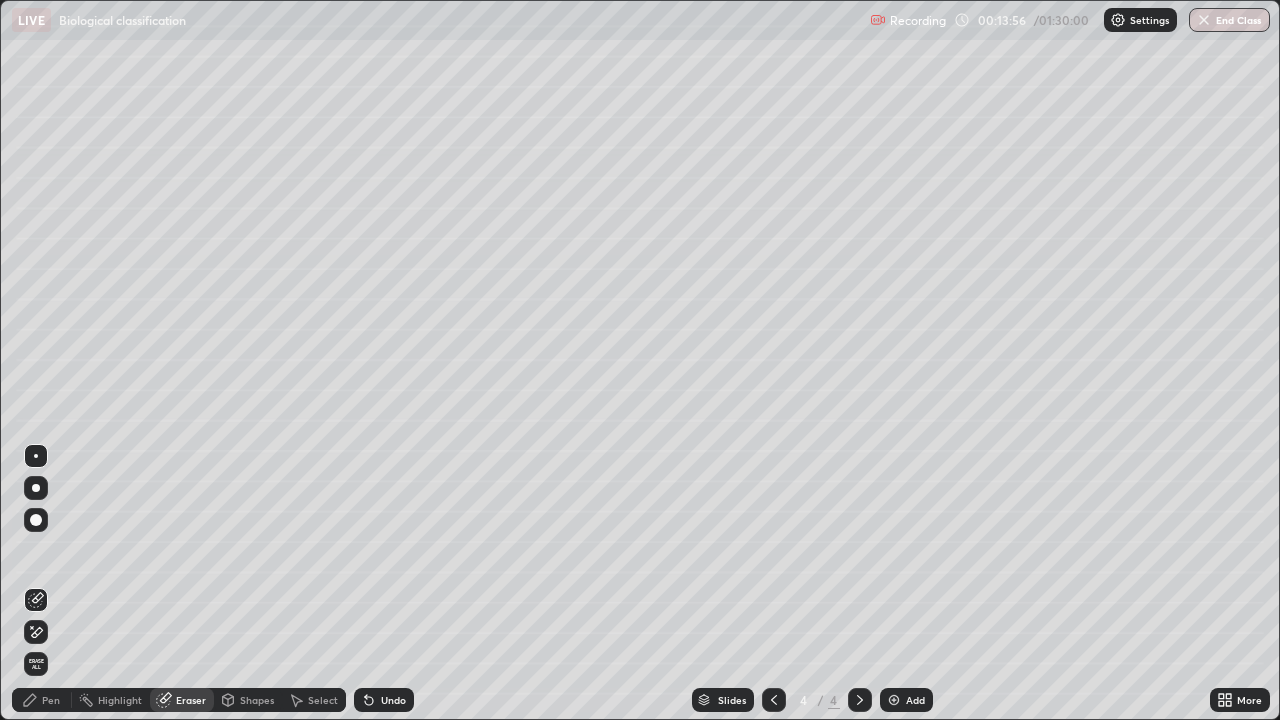 click on "Pen" at bounding box center [51, 700] 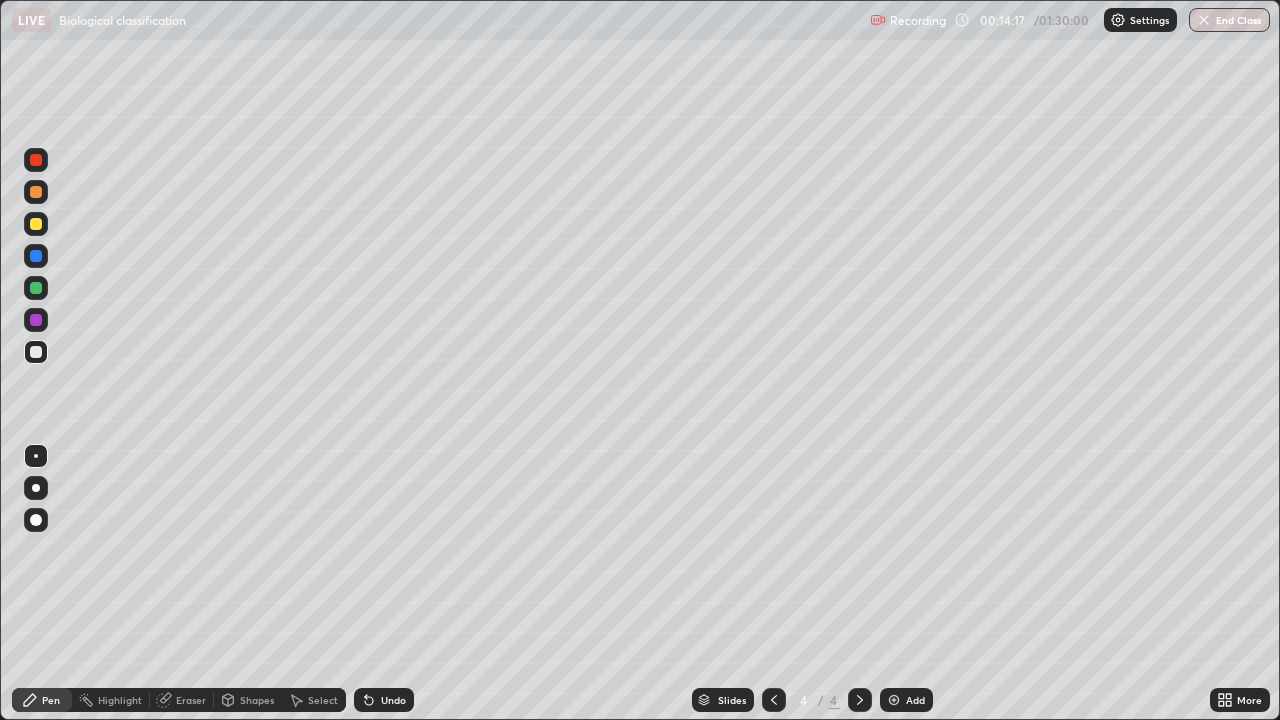 click at bounding box center [36, 352] 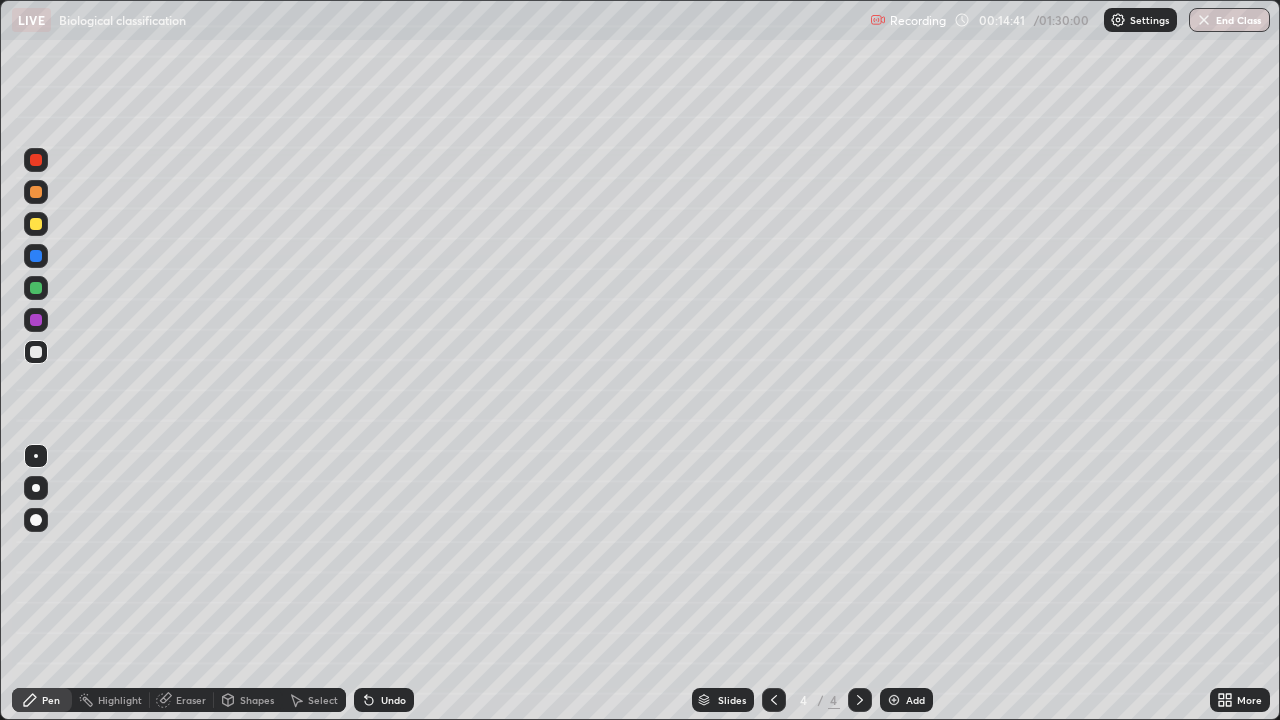 click on "Eraser" at bounding box center [191, 700] 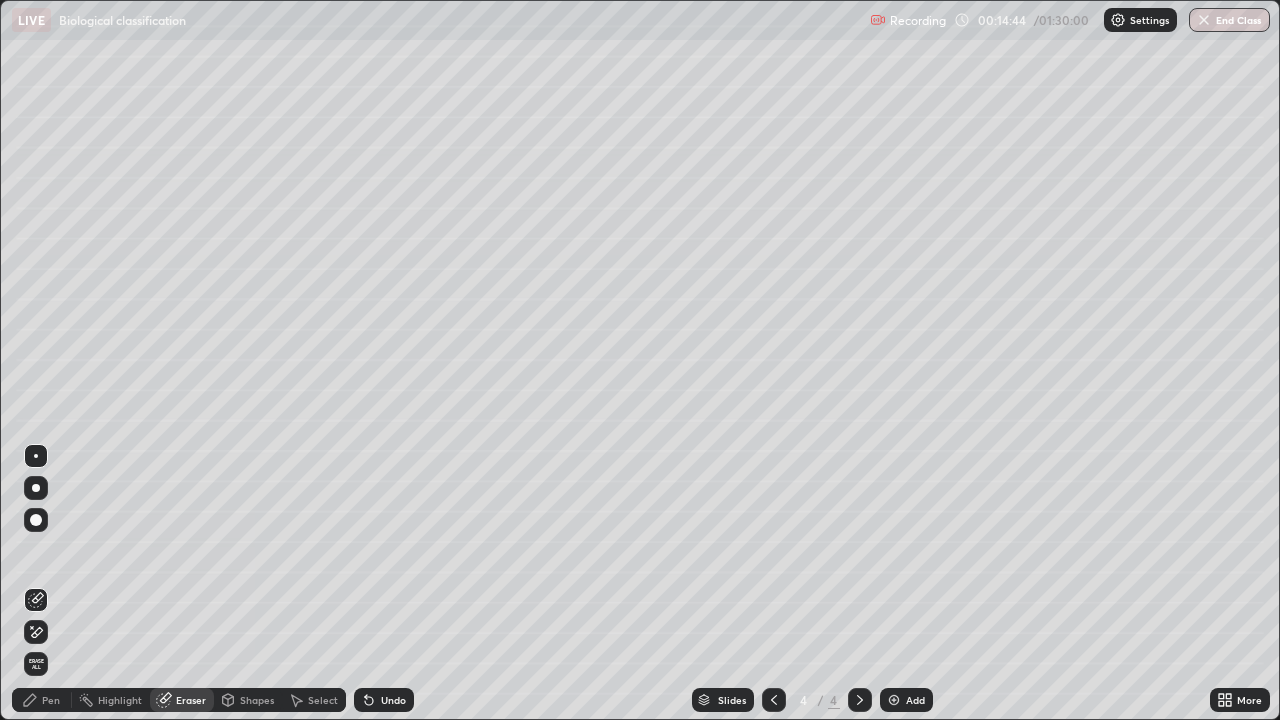 click on "Pen" at bounding box center [51, 700] 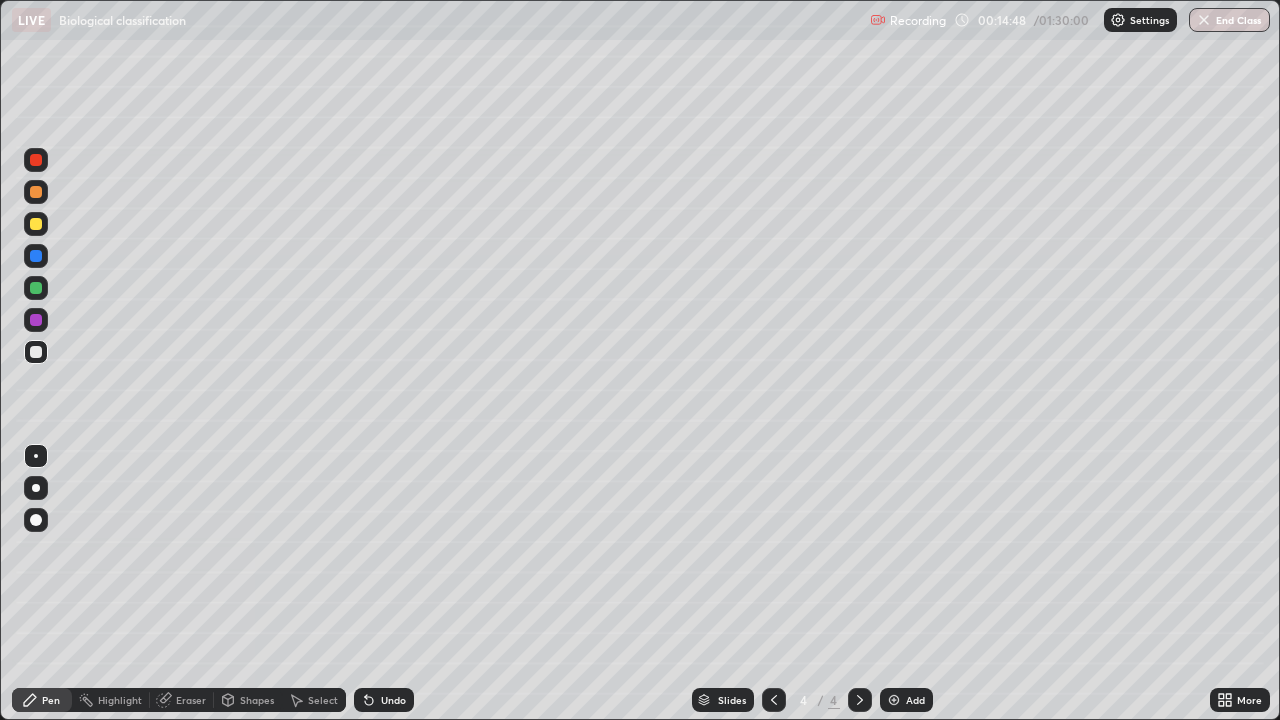 click on "Eraser" at bounding box center (191, 700) 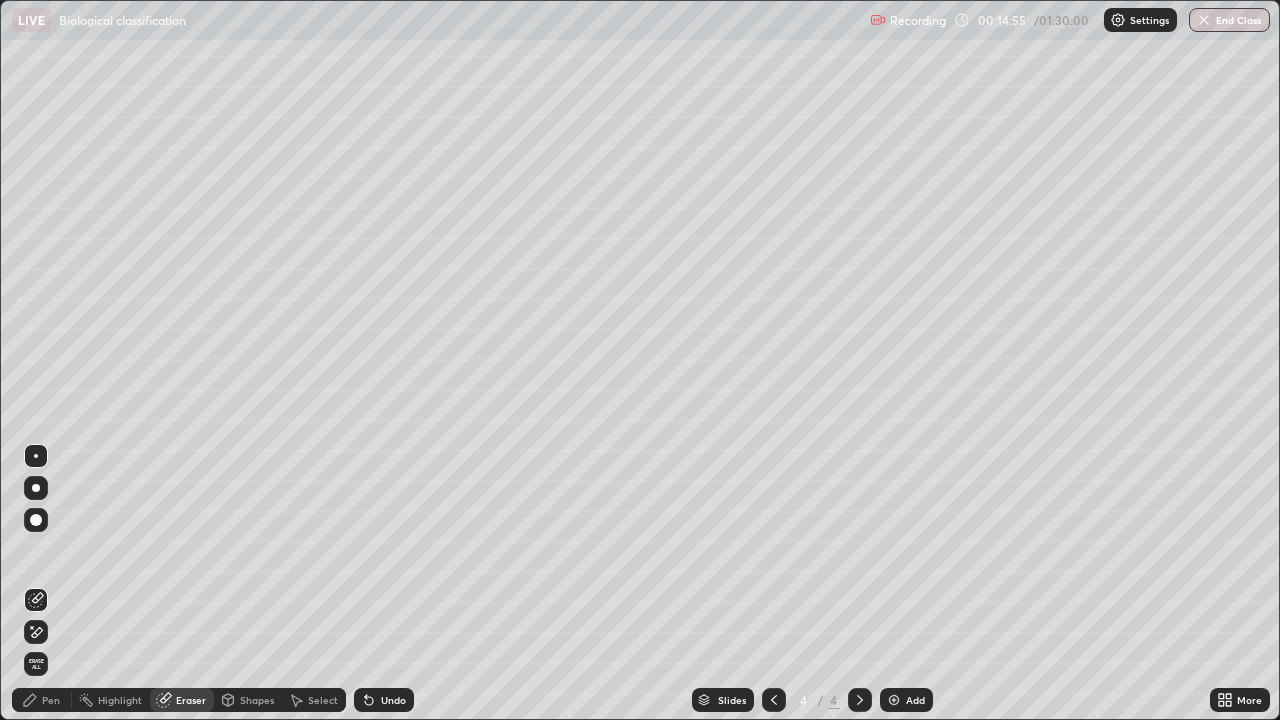 click on "Pen" at bounding box center (51, 700) 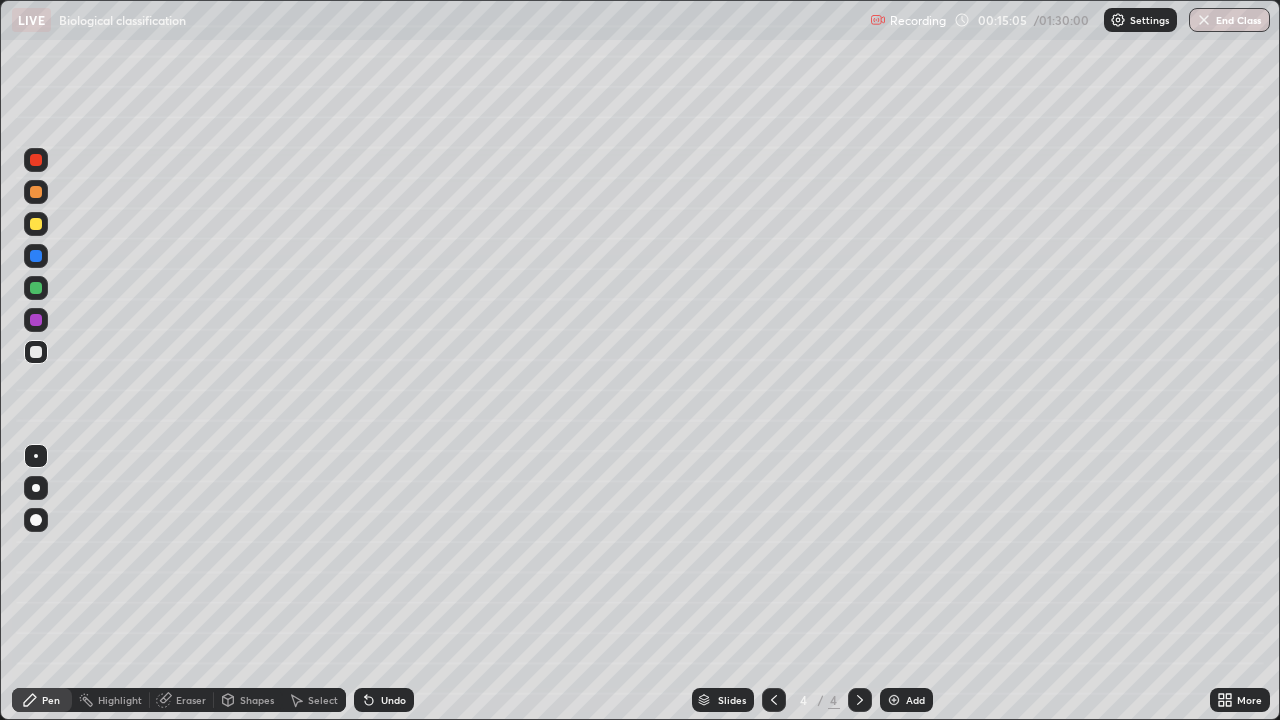 click at bounding box center (36, 192) 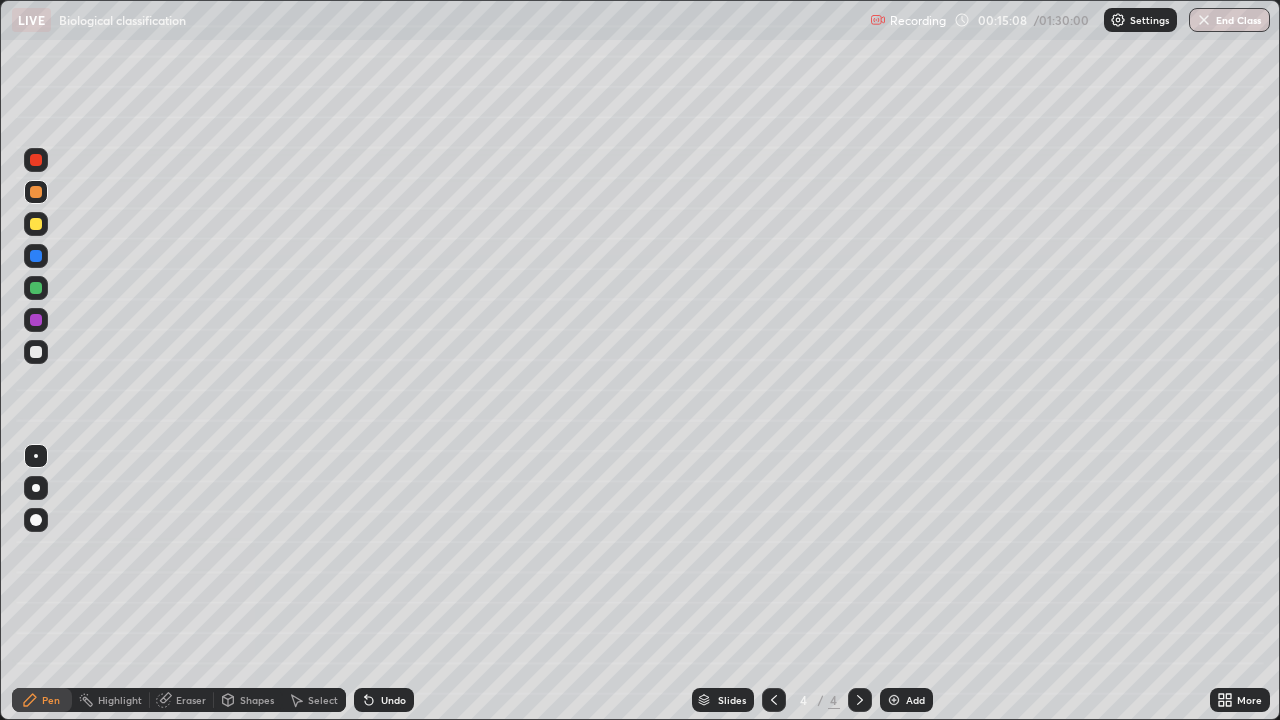 click at bounding box center [36, 352] 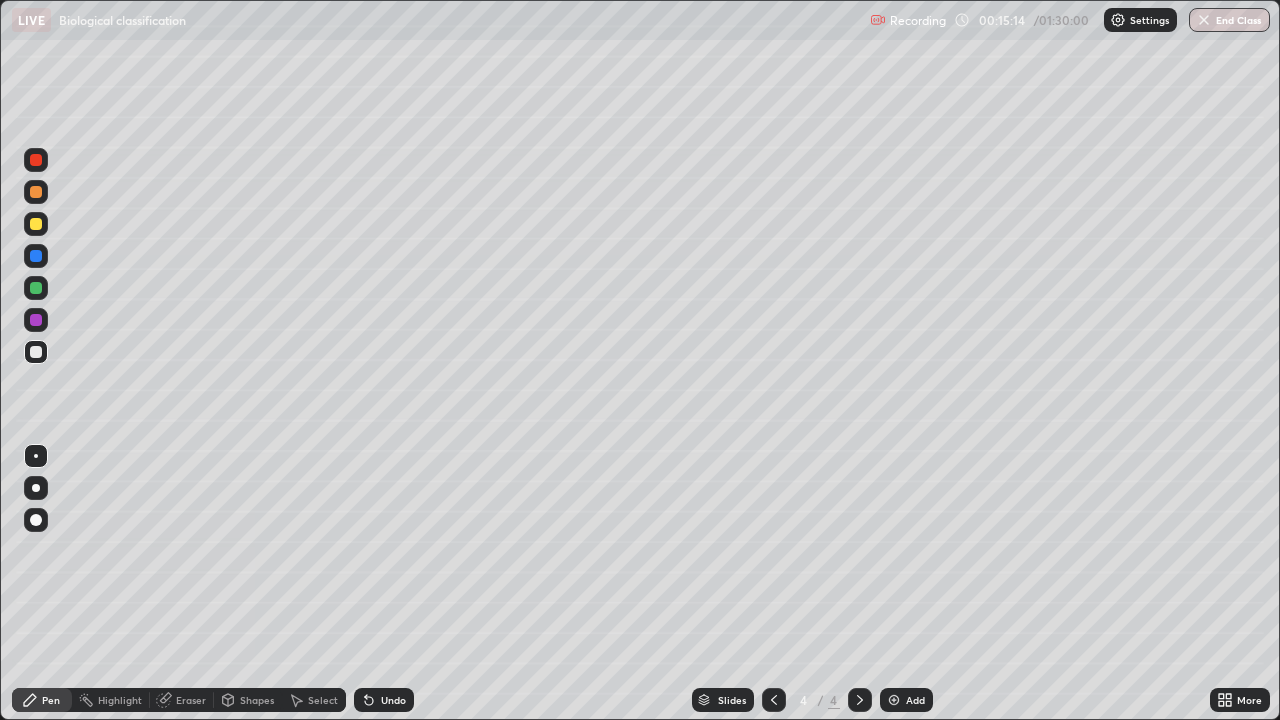 click on "Eraser" at bounding box center (191, 700) 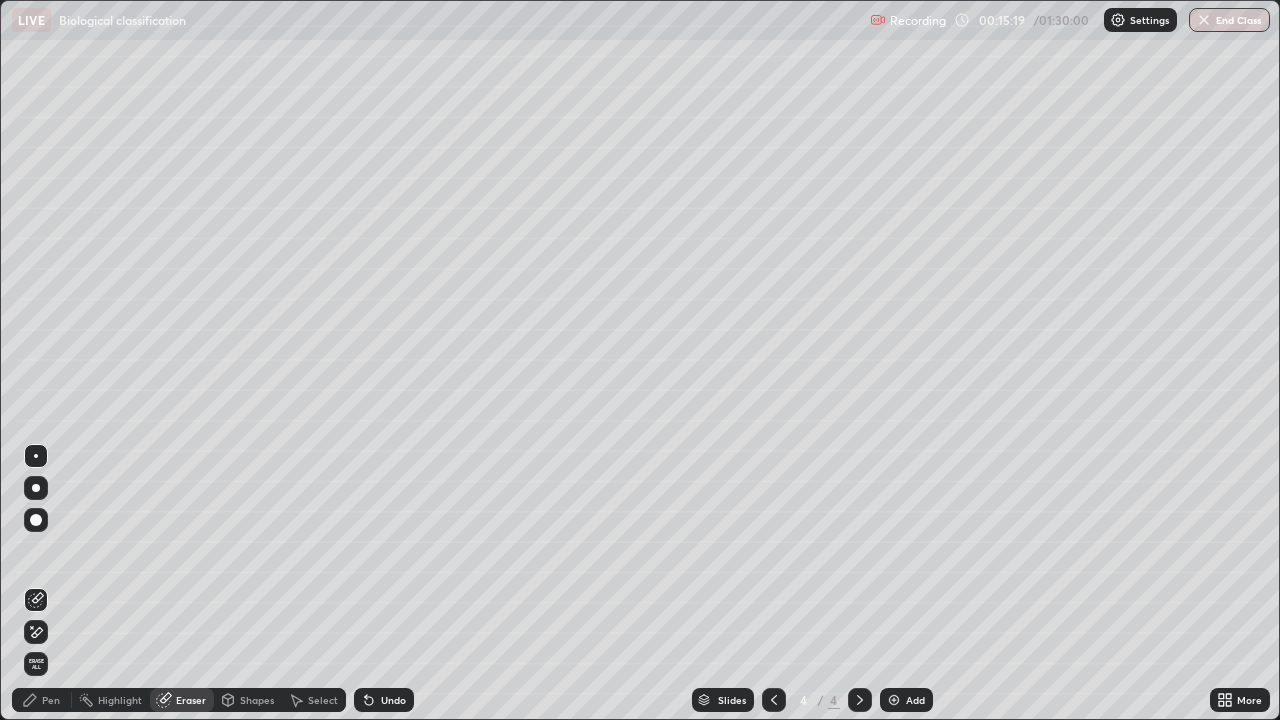 click on "Pen" at bounding box center (51, 700) 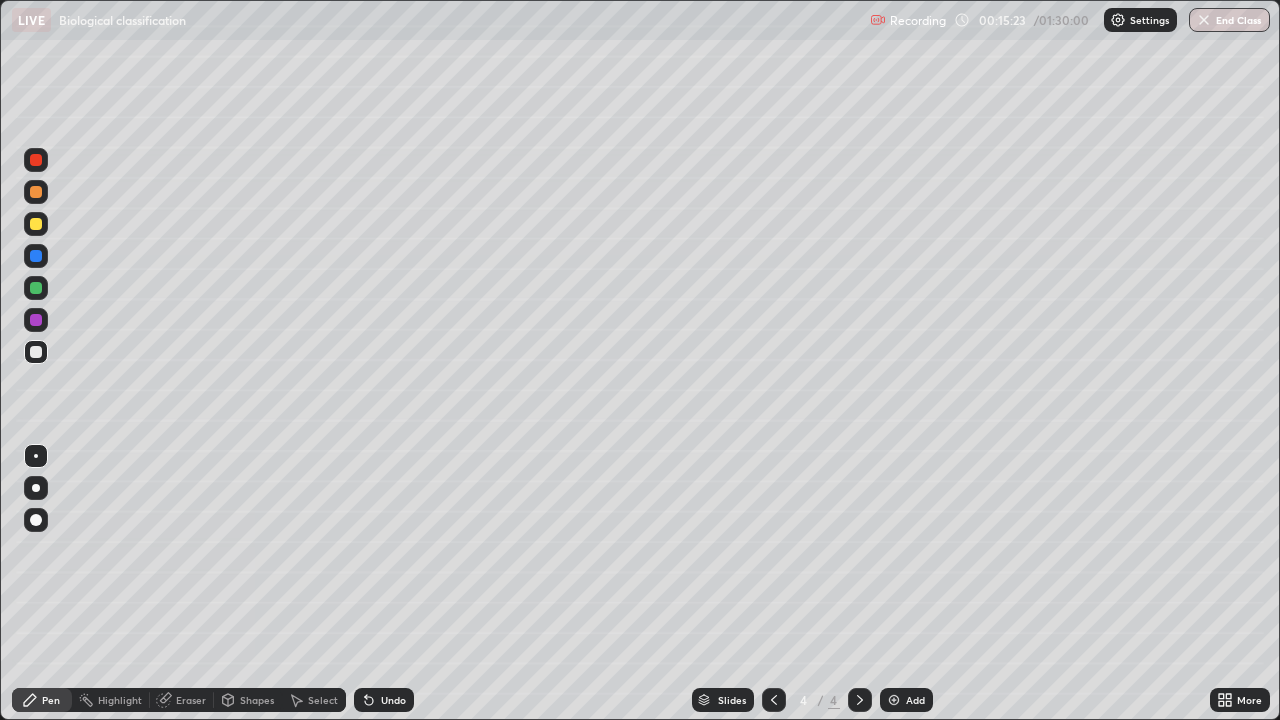 click at bounding box center (36, 192) 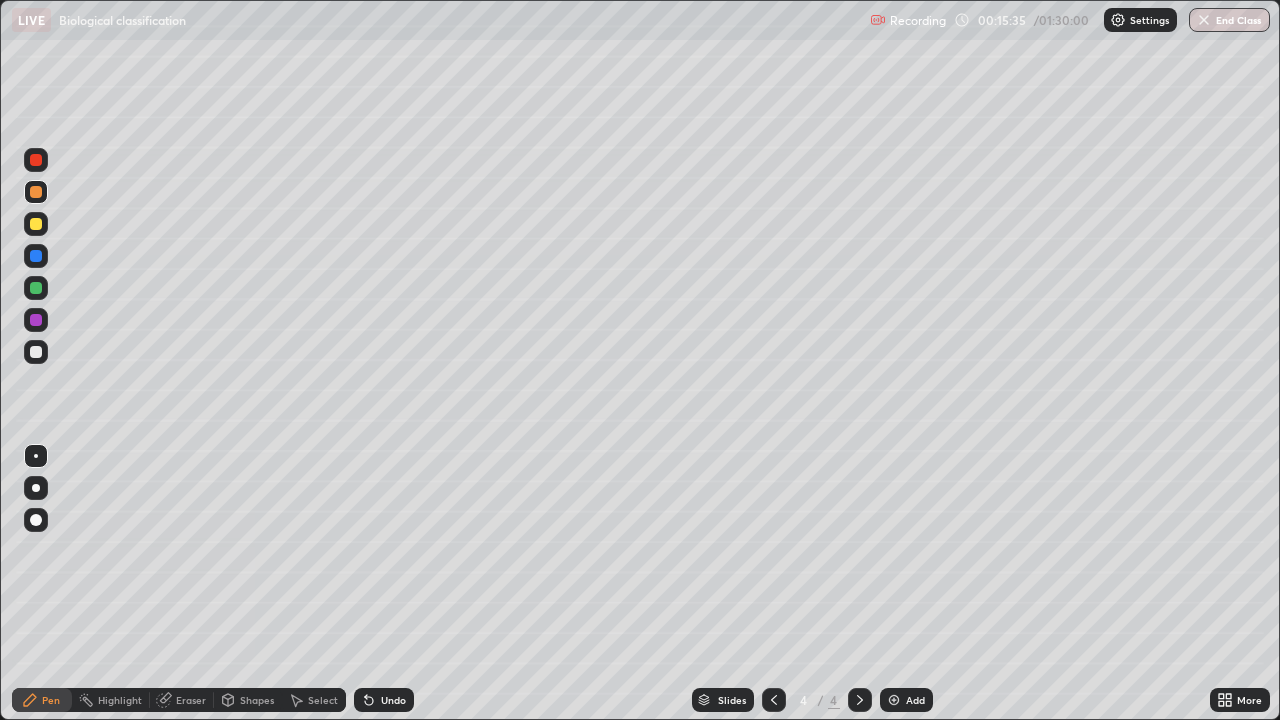 click at bounding box center [36, 352] 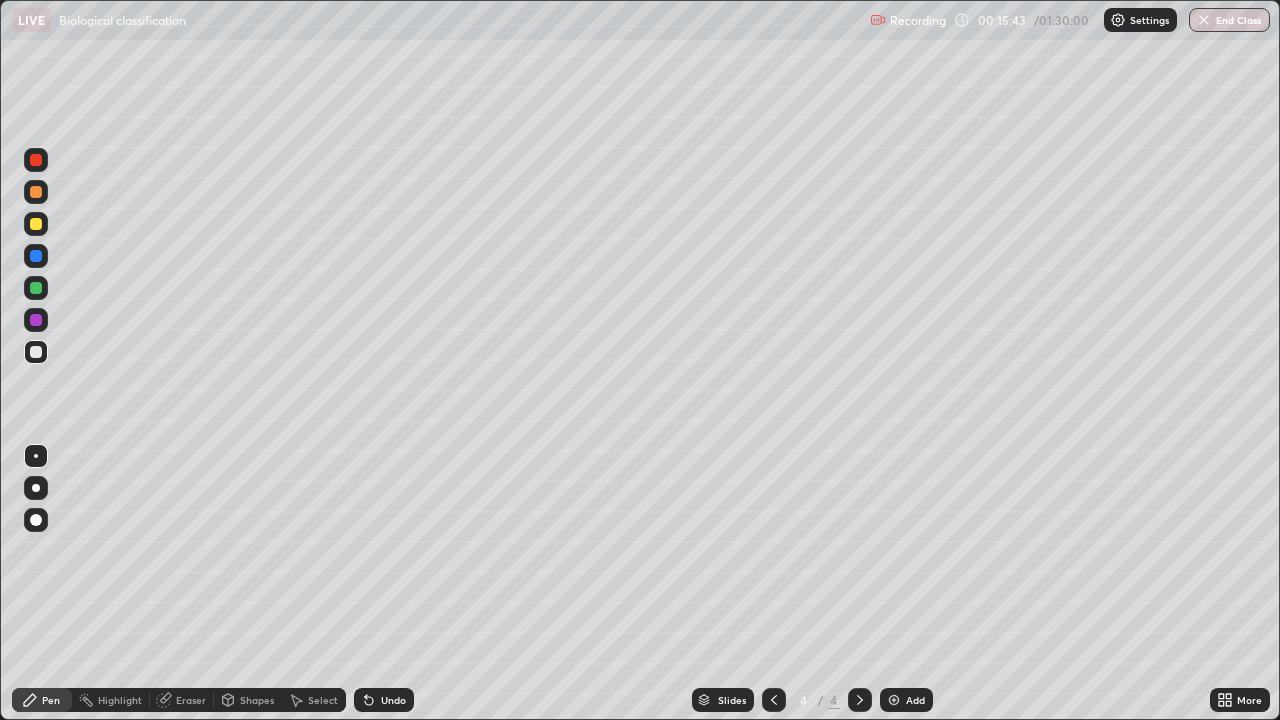 click at bounding box center (36, 224) 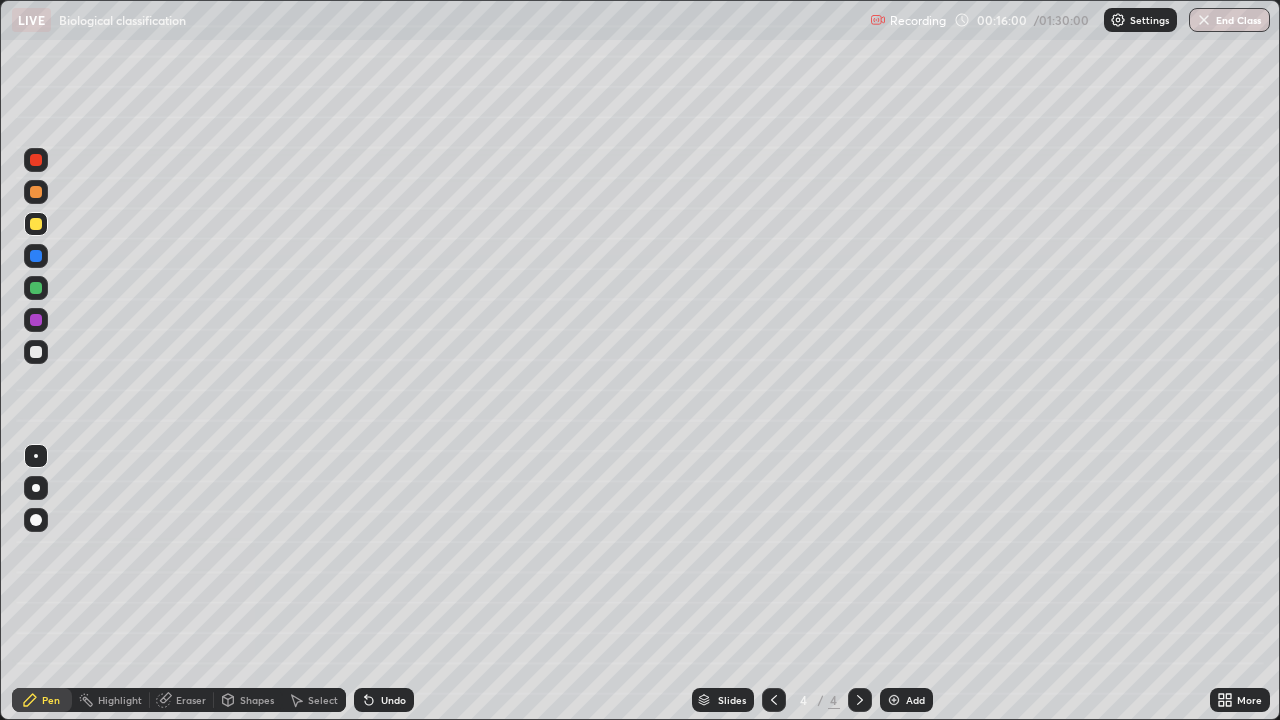click at bounding box center (36, 352) 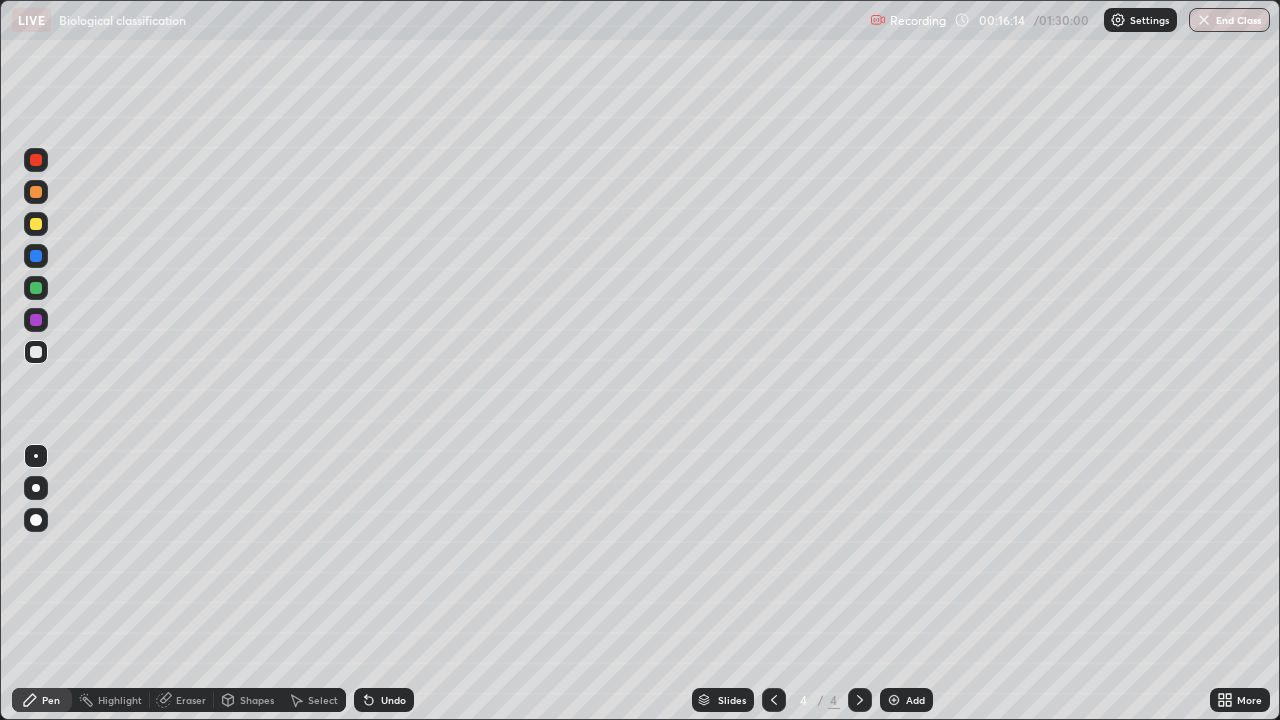 click at bounding box center [36, 224] 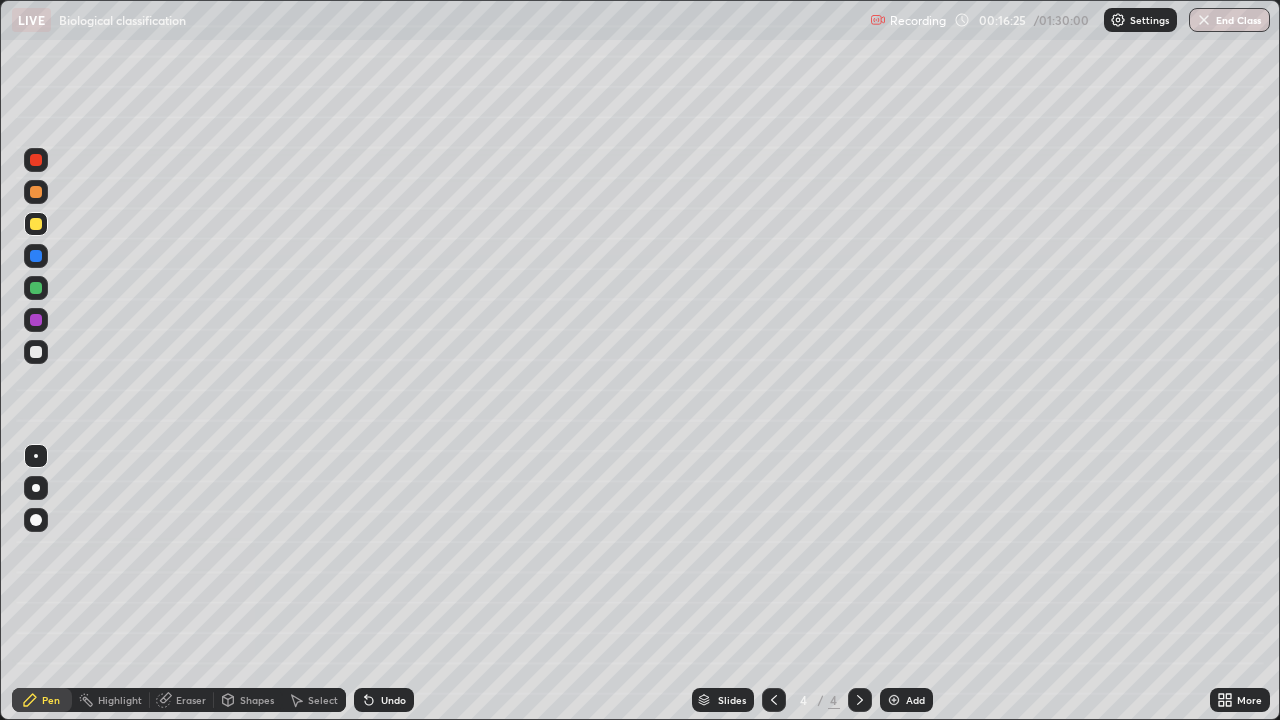 click at bounding box center (36, 192) 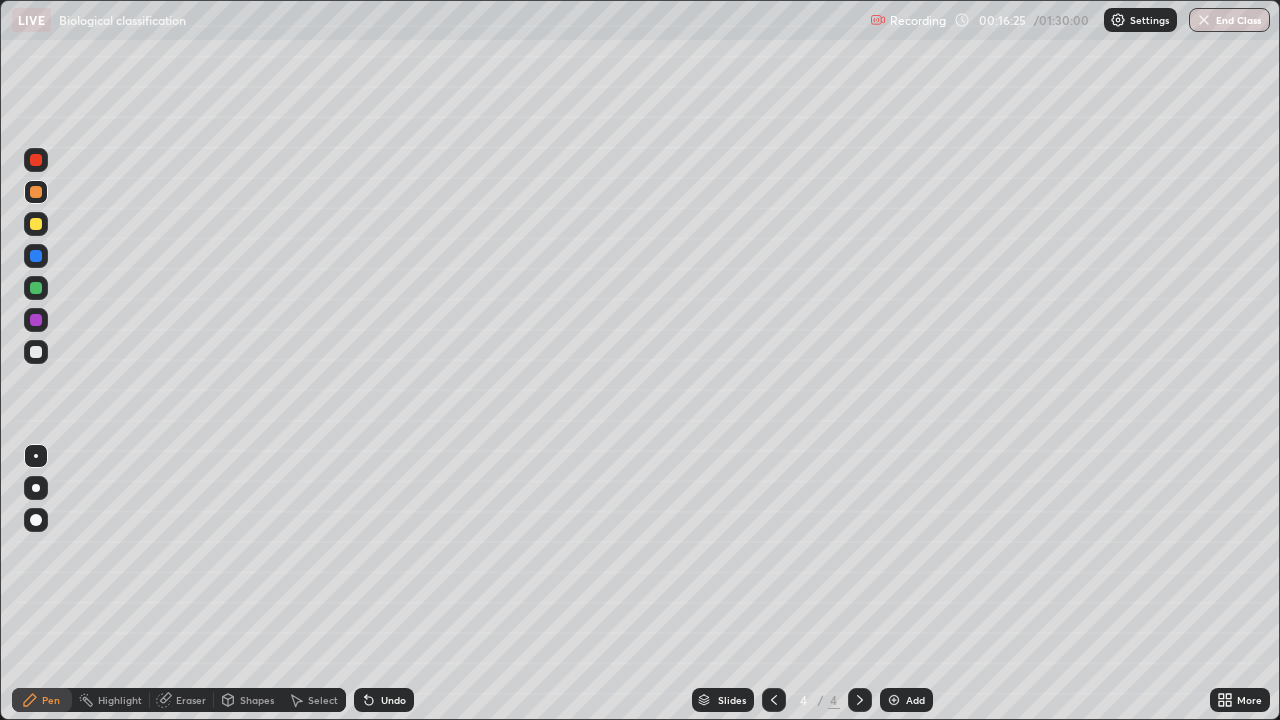 click at bounding box center (36, 160) 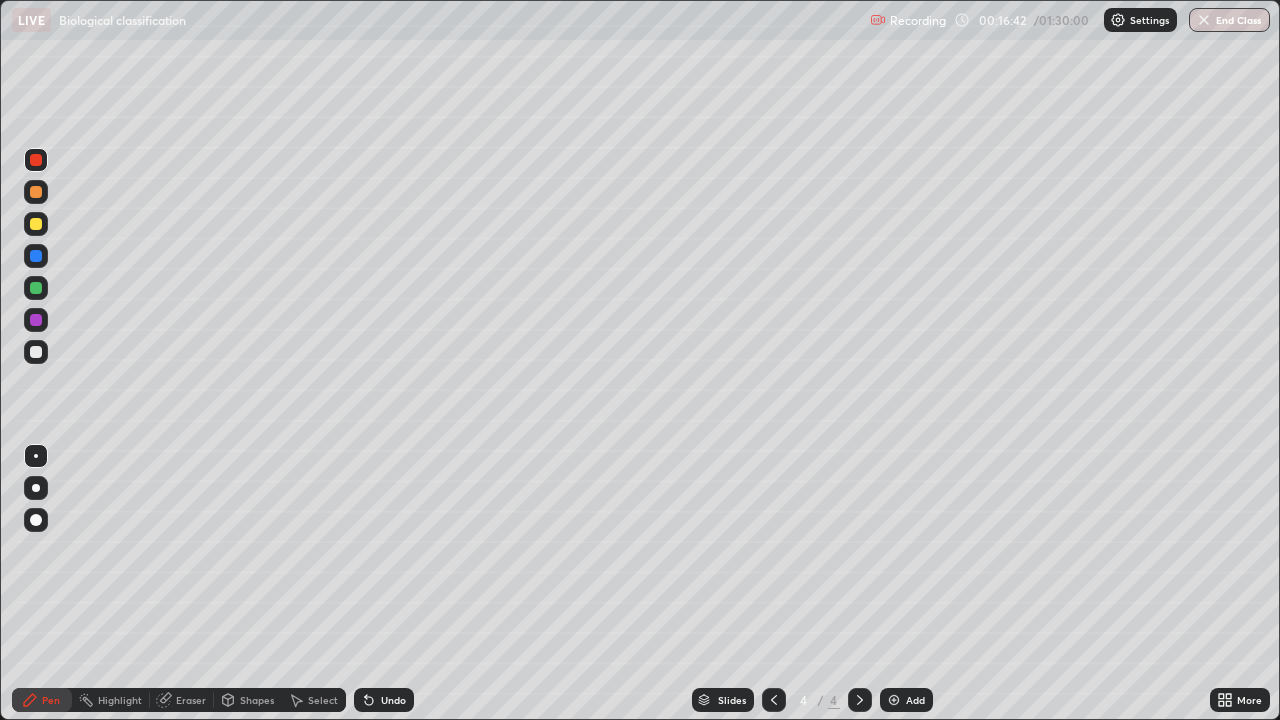 click at bounding box center [36, 352] 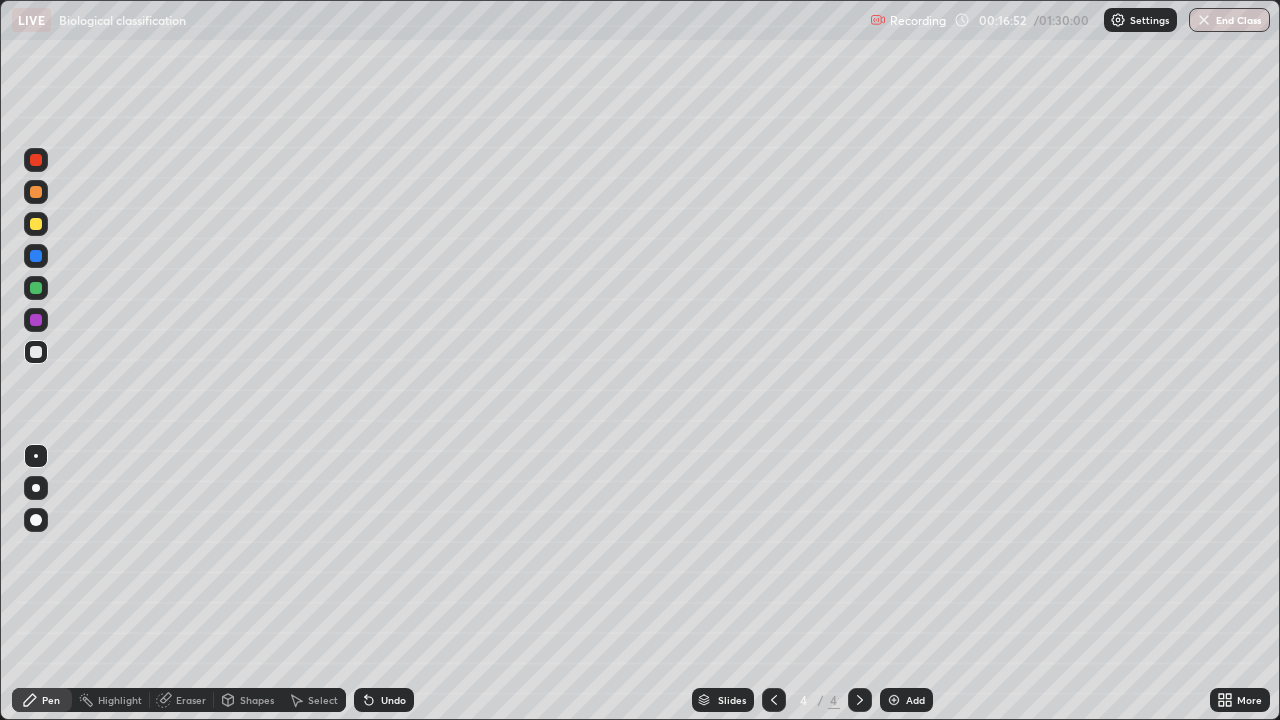 click at bounding box center [36, 192] 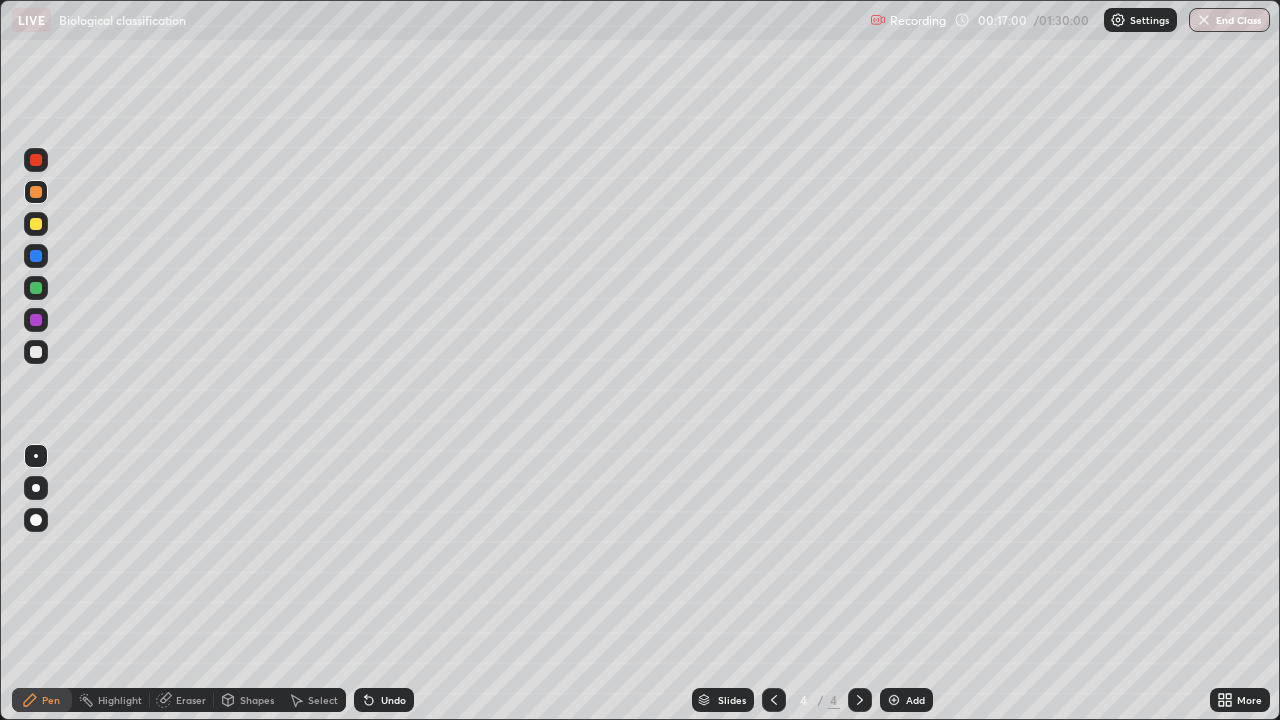 click at bounding box center [36, 352] 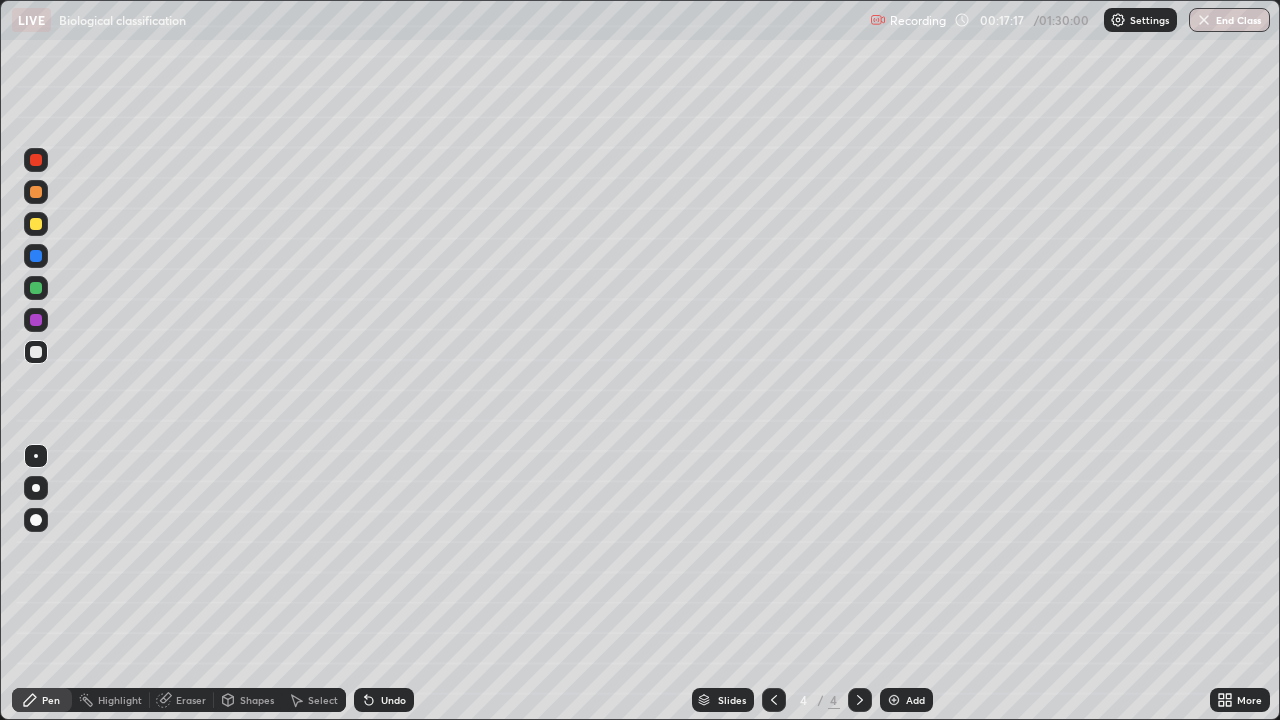 click at bounding box center [36, 192] 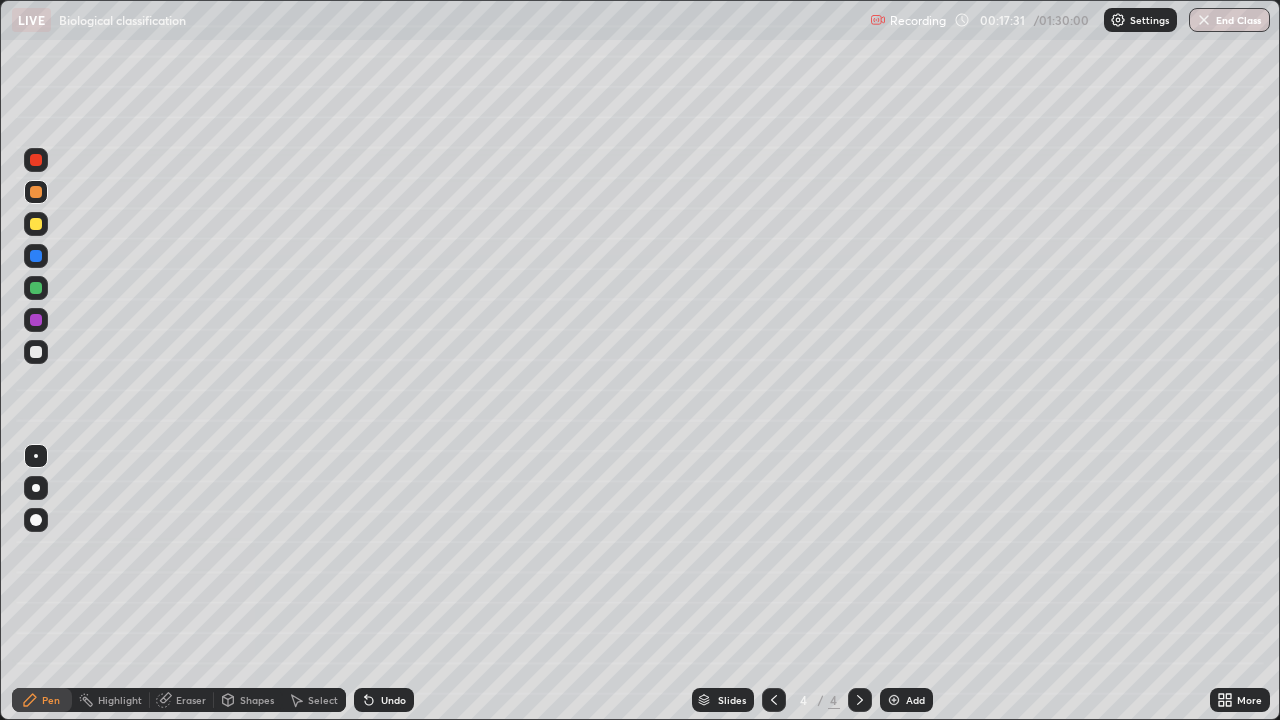 click at bounding box center [36, 320] 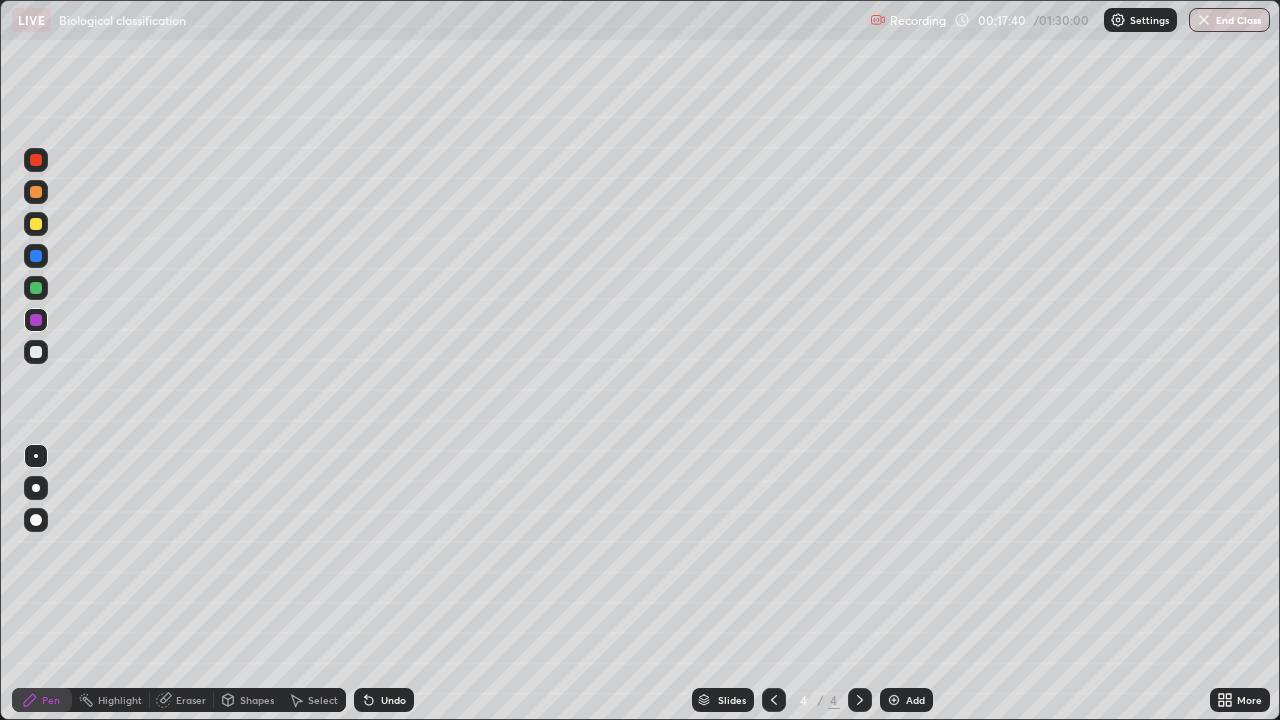 click at bounding box center (36, 192) 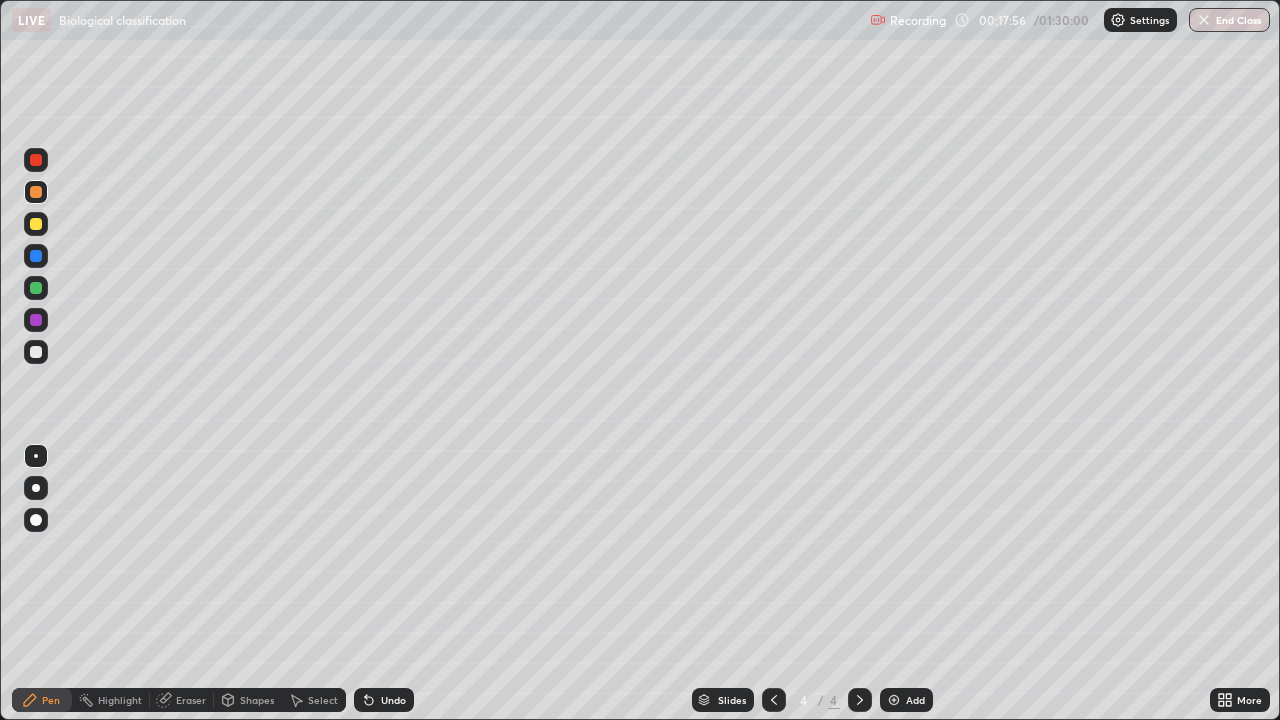 click at bounding box center [36, 288] 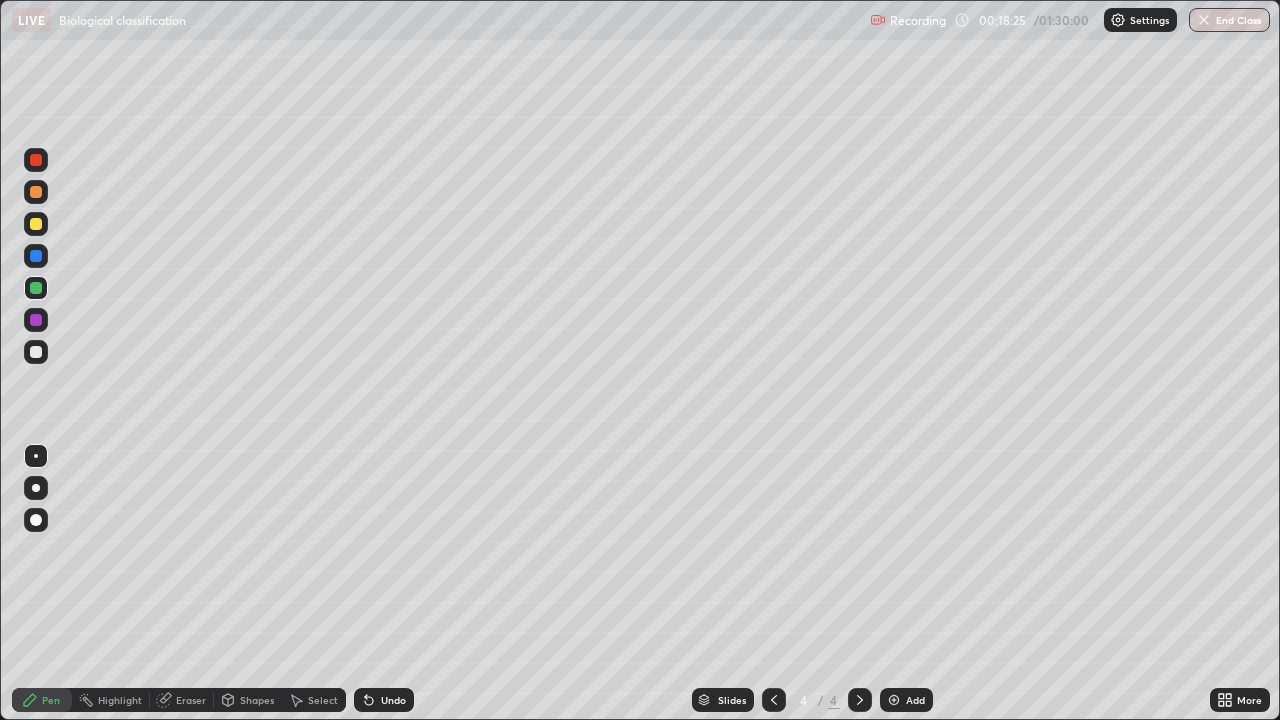 click on "Undo" at bounding box center [393, 700] 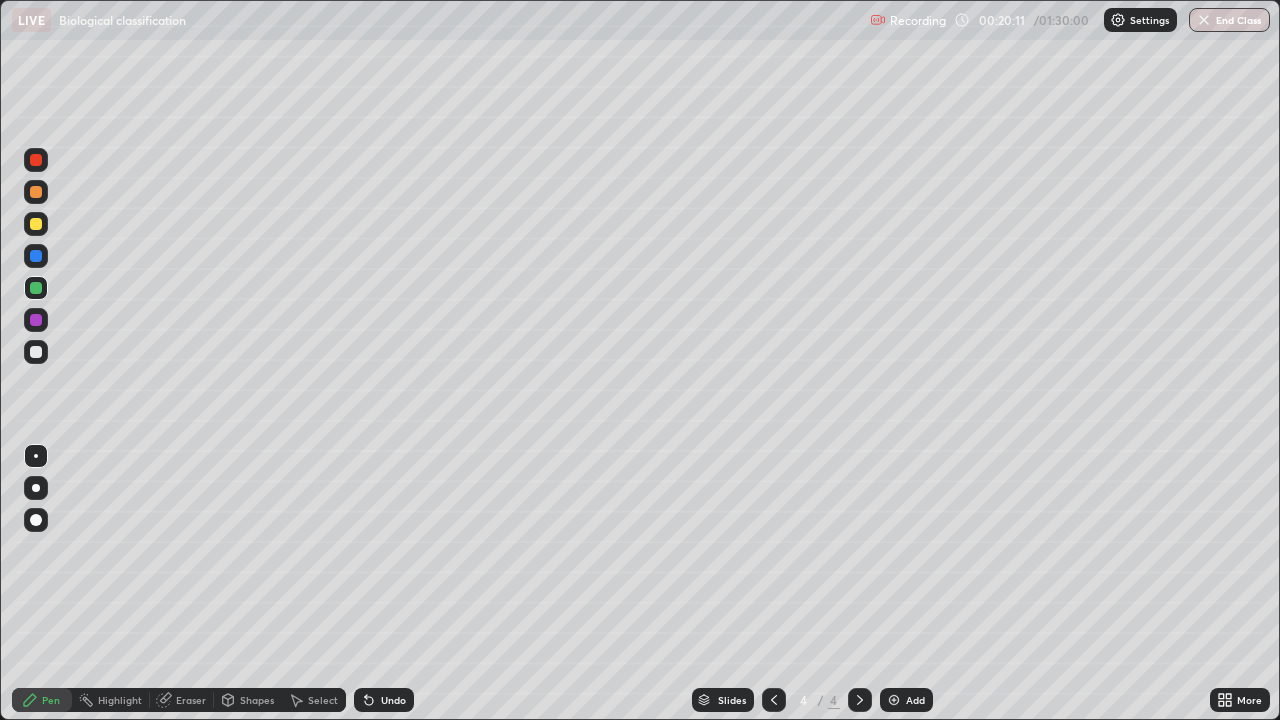 click at bounding box center (36, 352) 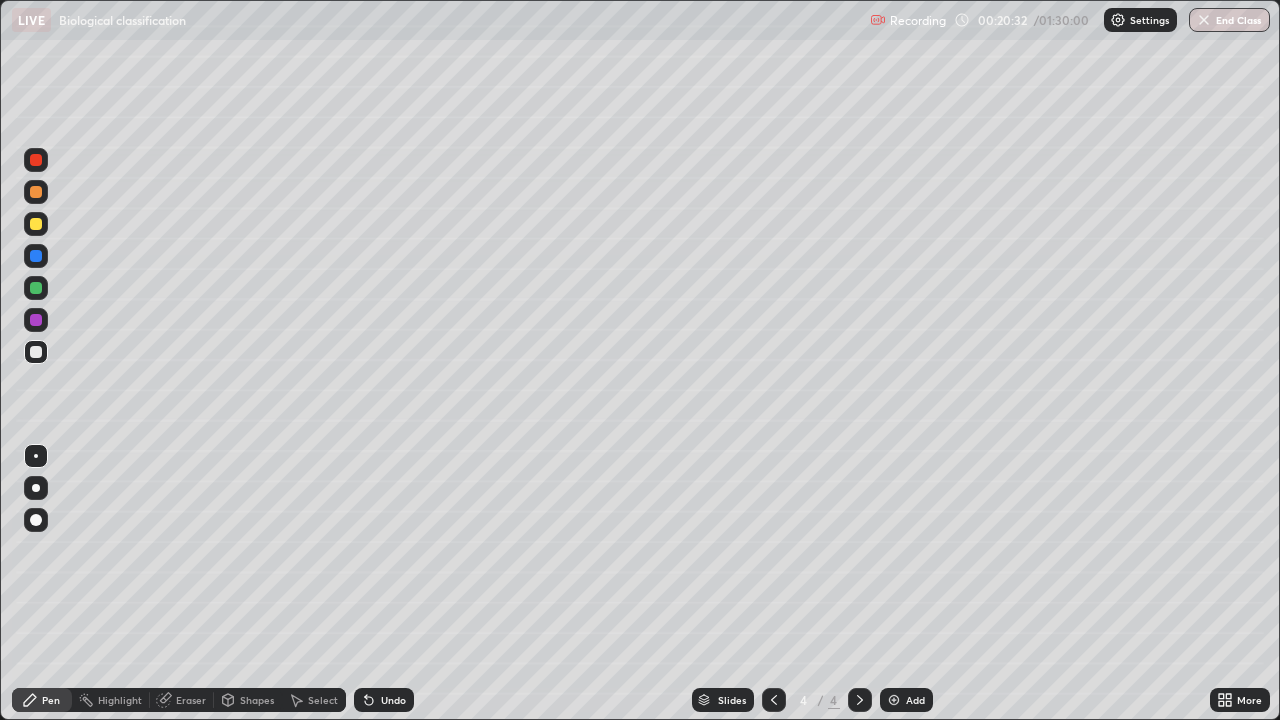 click on "Undo" at bounding box center [384, 700] 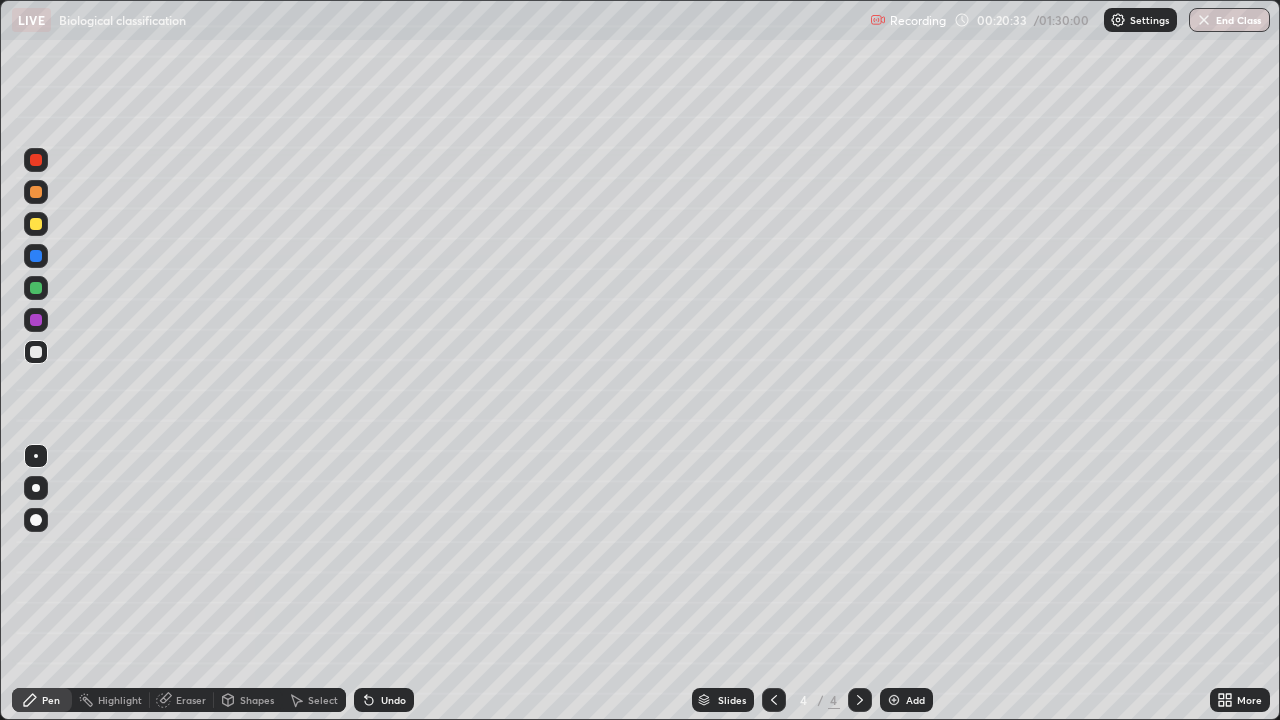 click on "Undo" at bounding box center [393, 700] 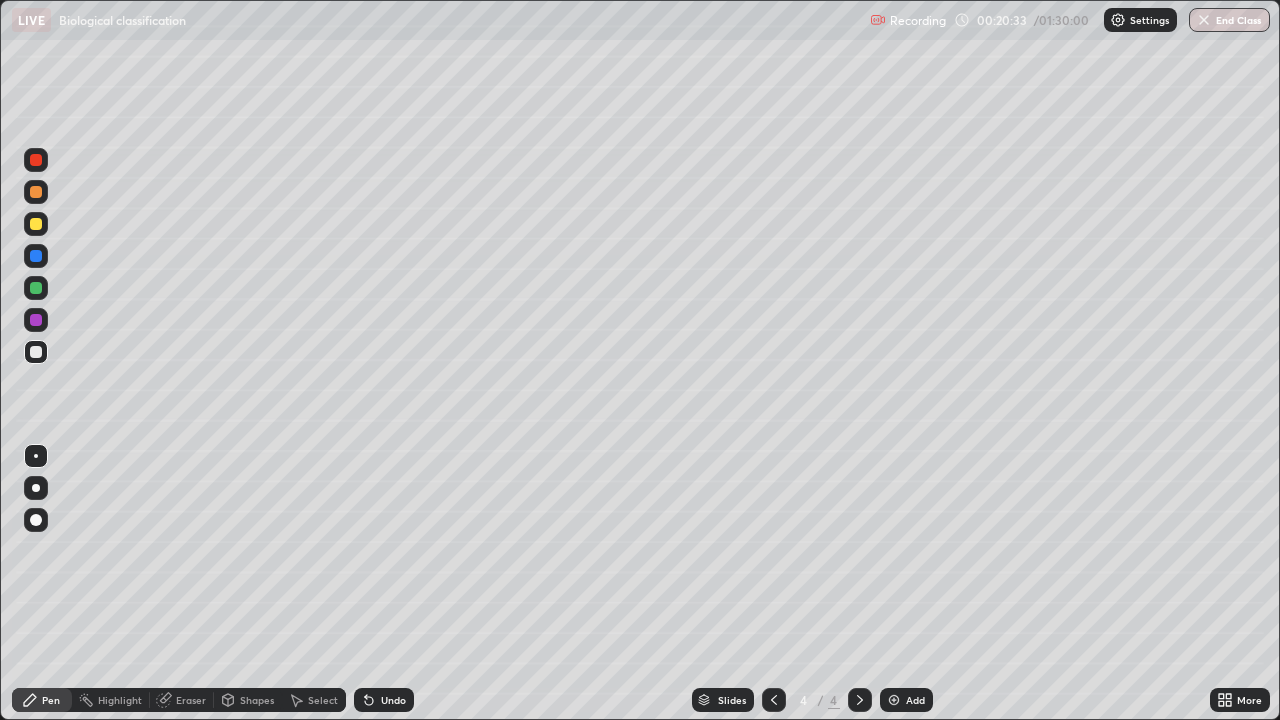 click on "Undo" at bounding box center [393, 700] 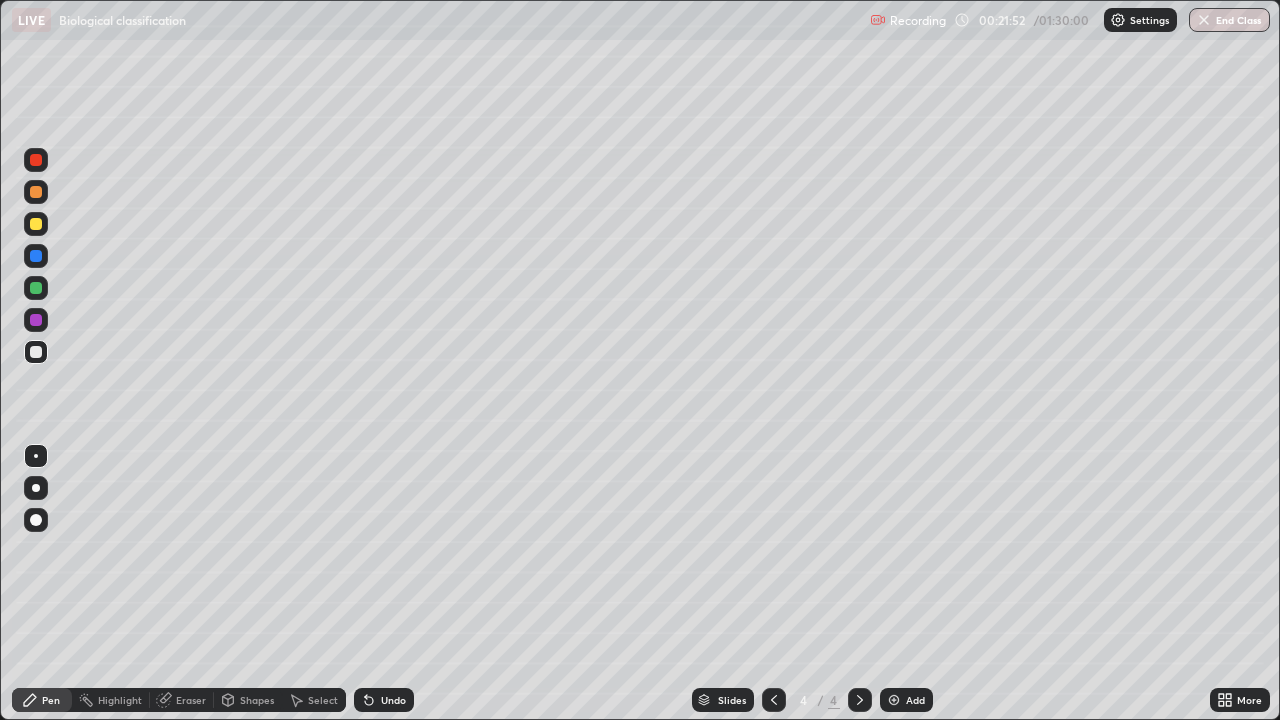 click 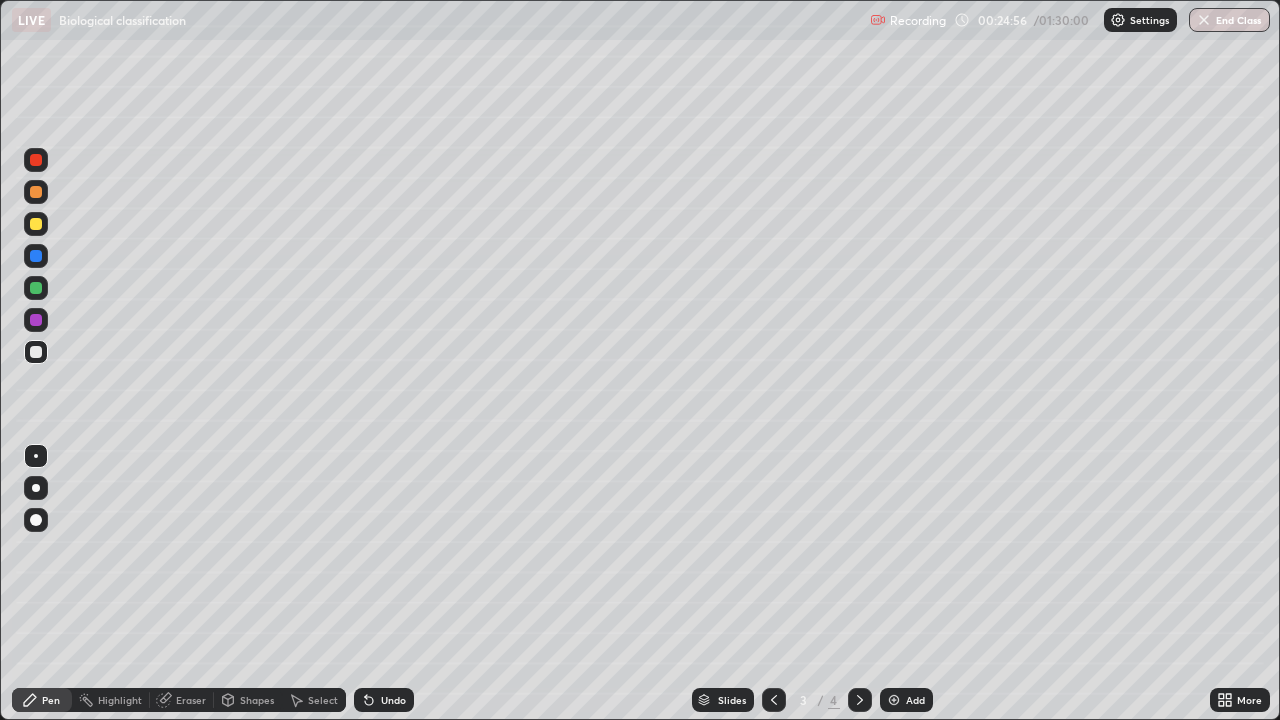 click 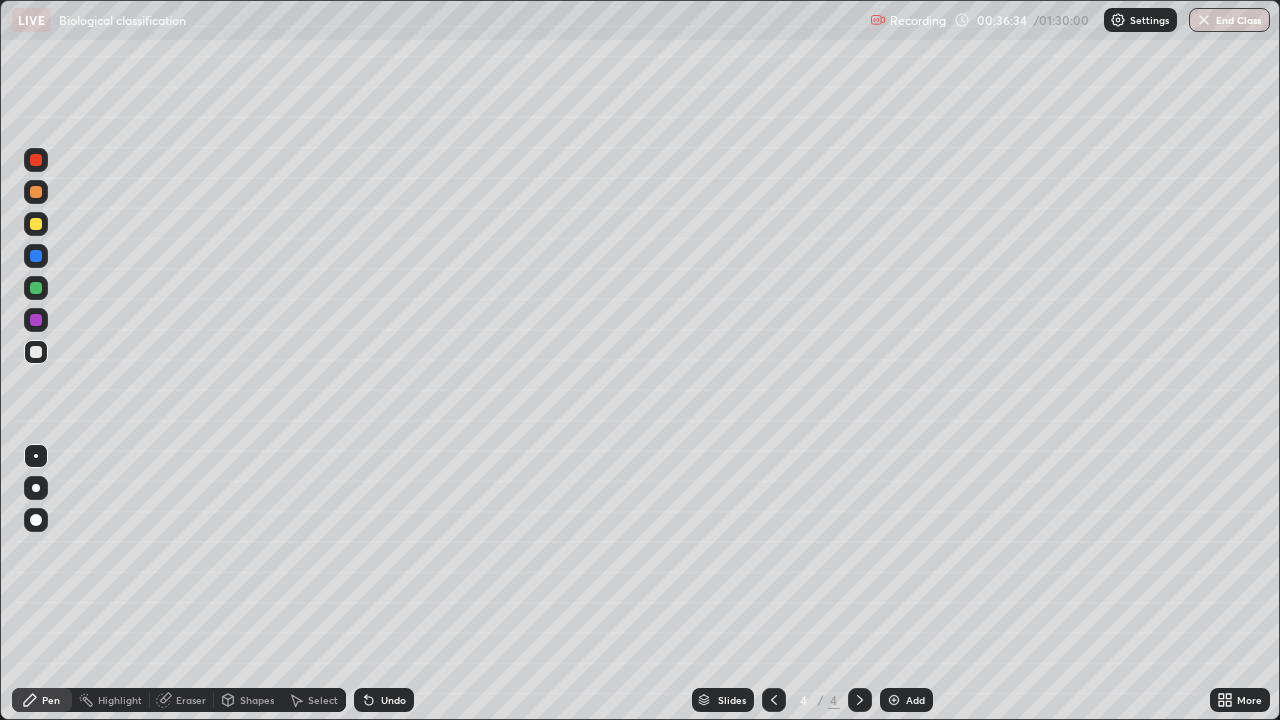 click 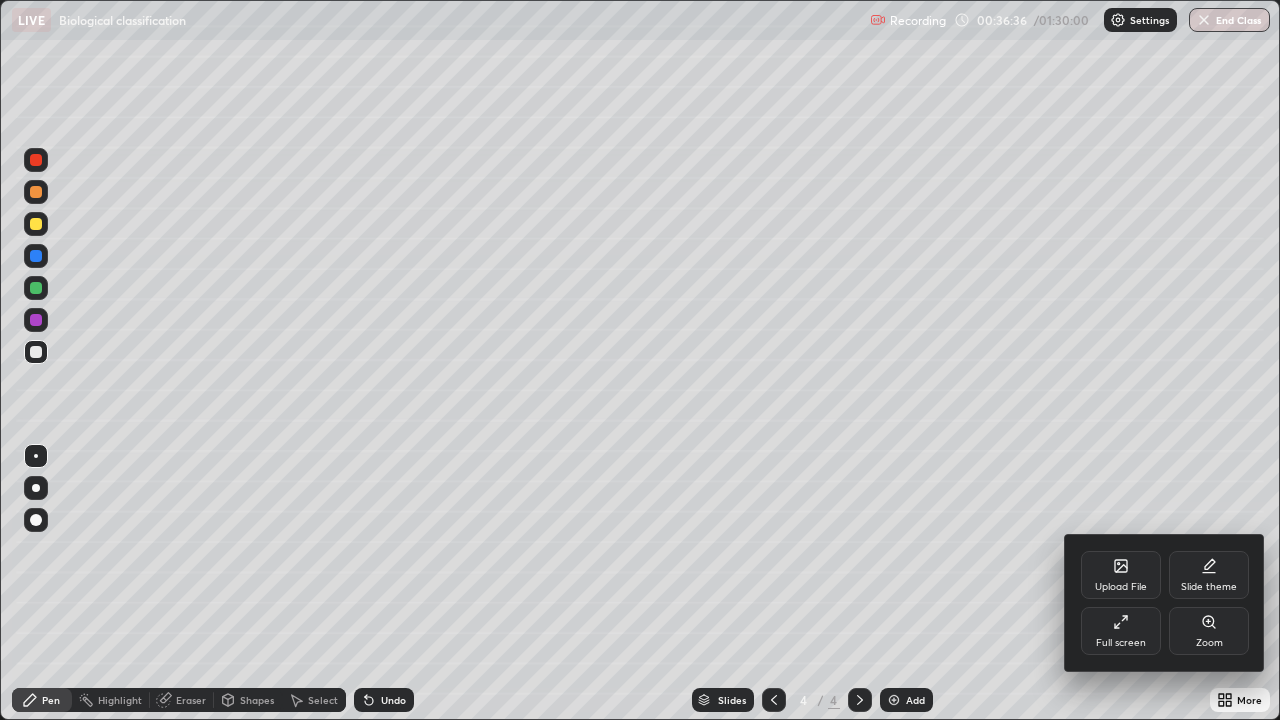 click on "Upload File" at bounding box center [1121, 575] 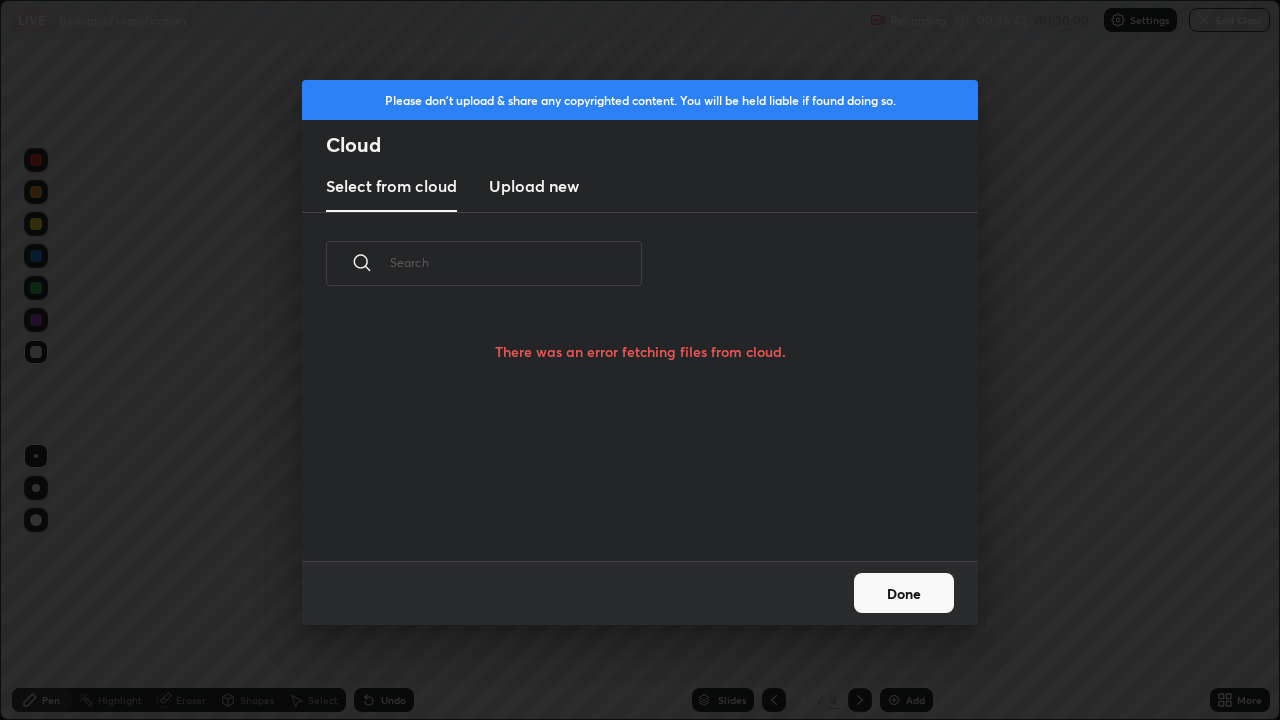 scroll, scrollTop: 7, scrollLeft: 11, axis: both 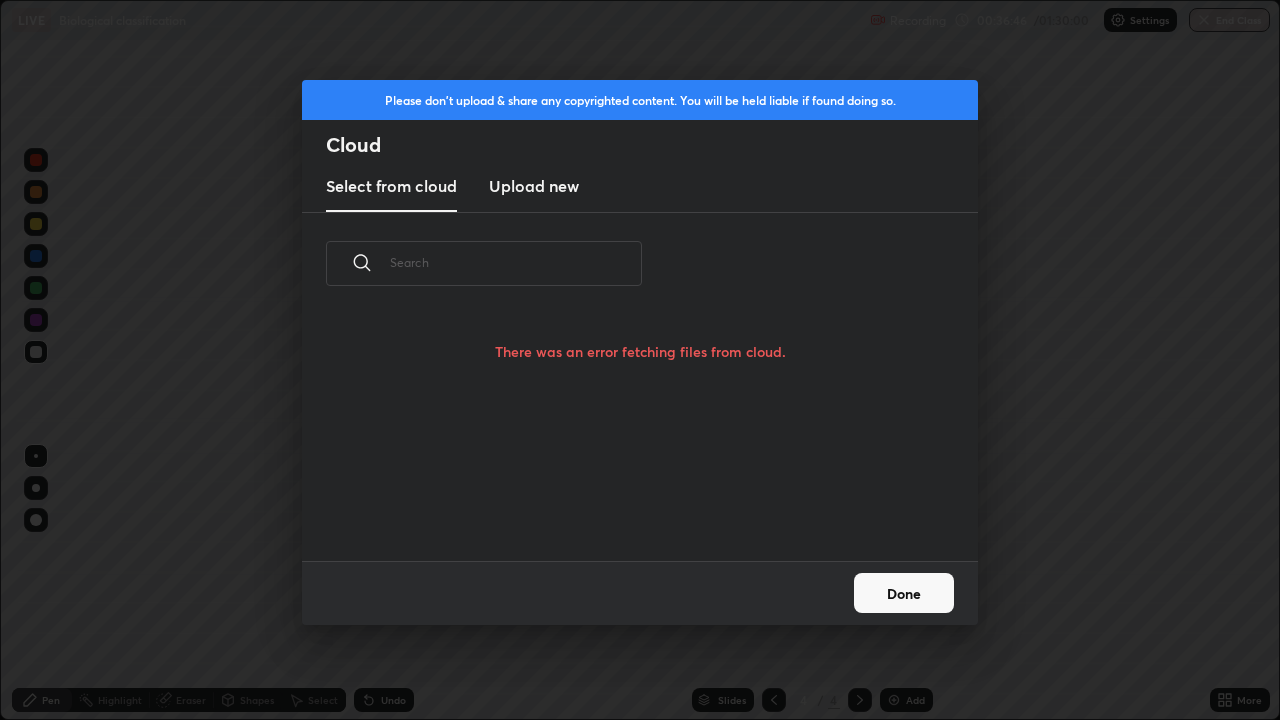 click on "Upload new" at bounding box center [534, 186] 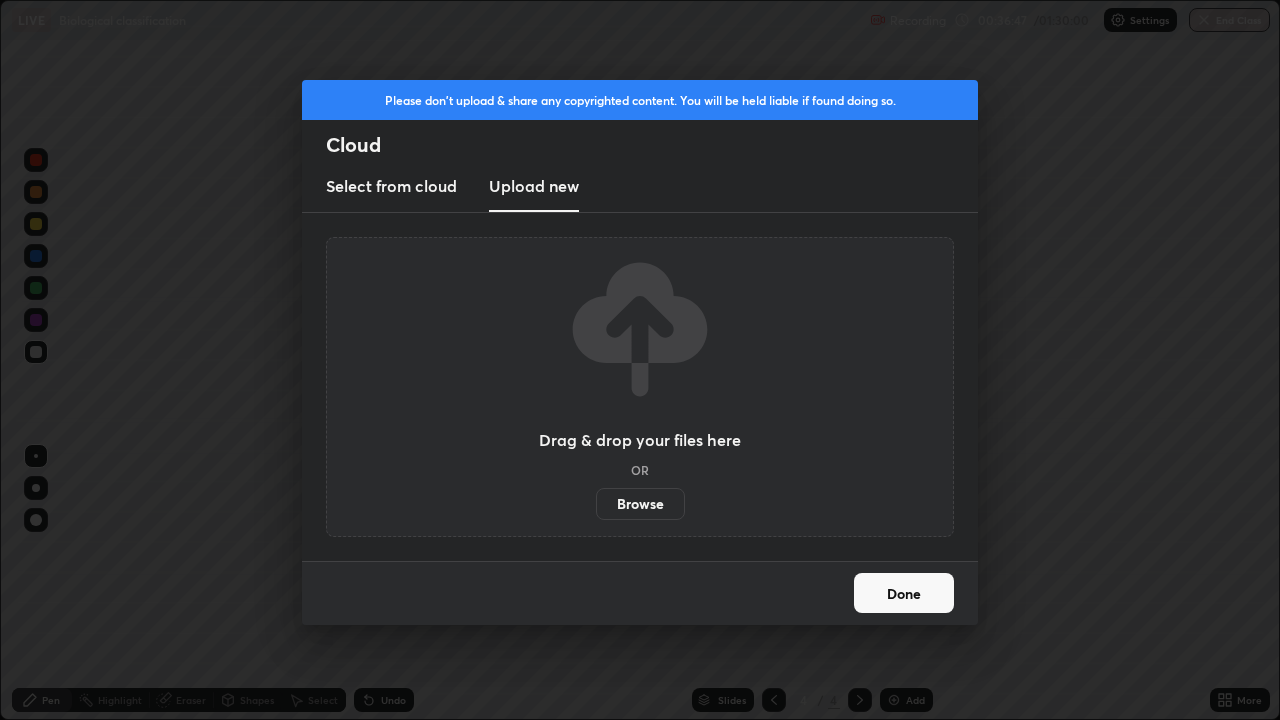 click on "Select from cloud" at bounding box center (391, 186) 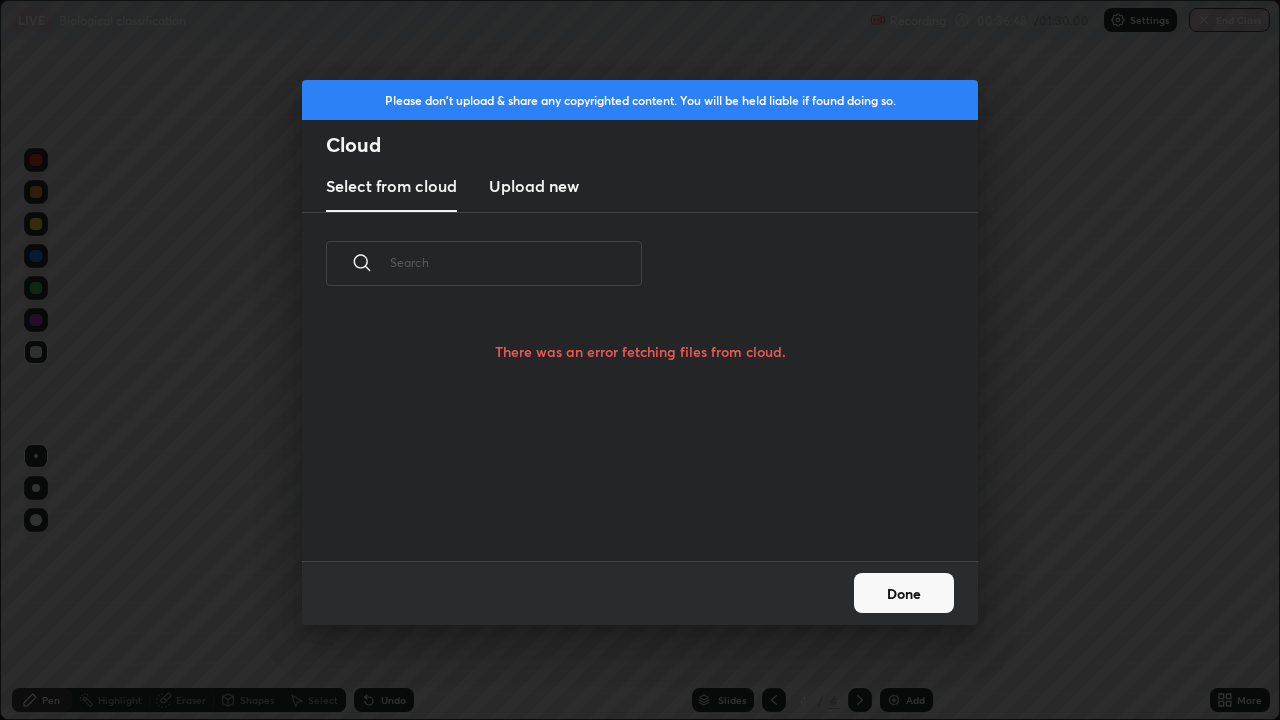 scroll, scrollTop: 7, scrollLeft: 11, axis: both 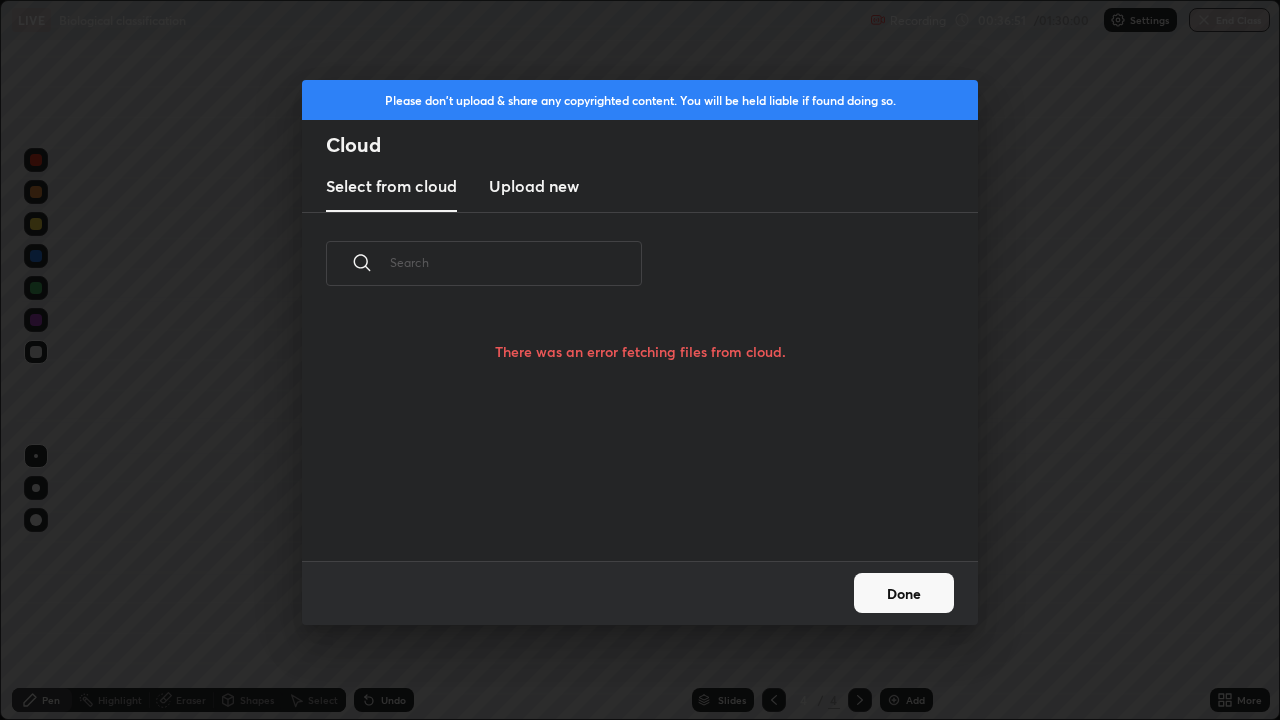 click on "Done" at bounding box center (904, 593) 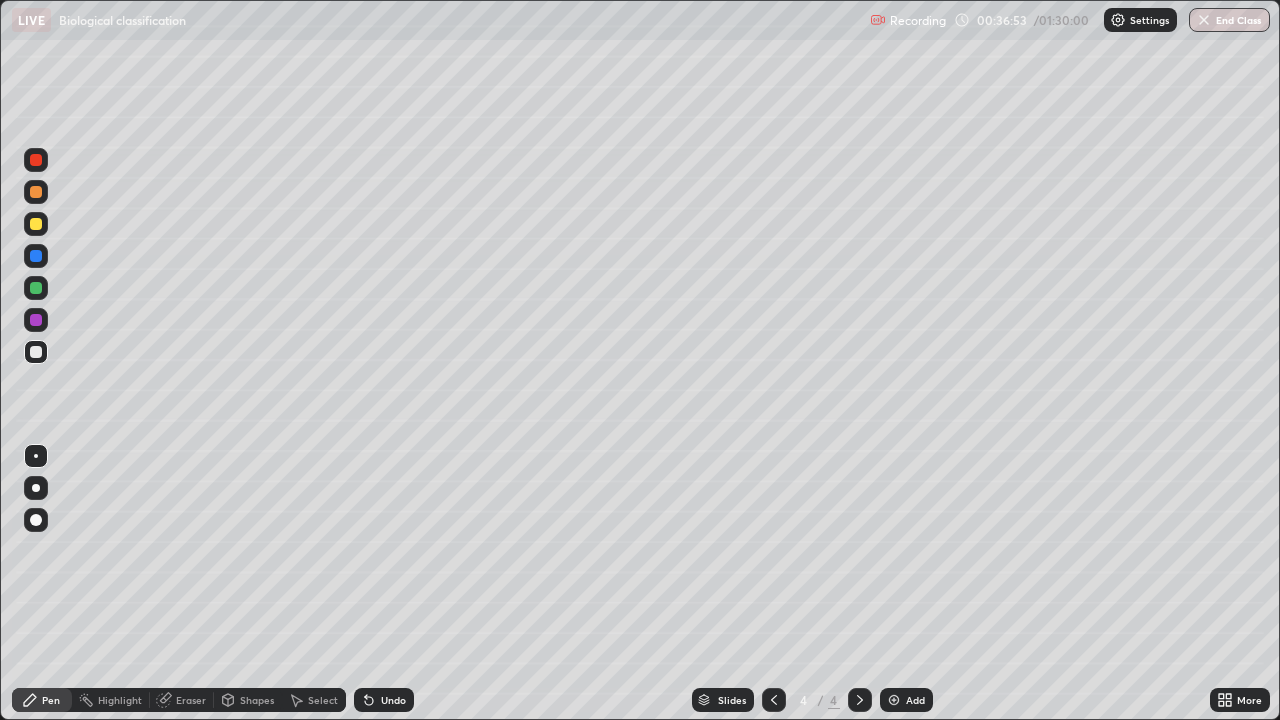 click on "Slides 4 / 4 Add" at bounding box center (812, 700) 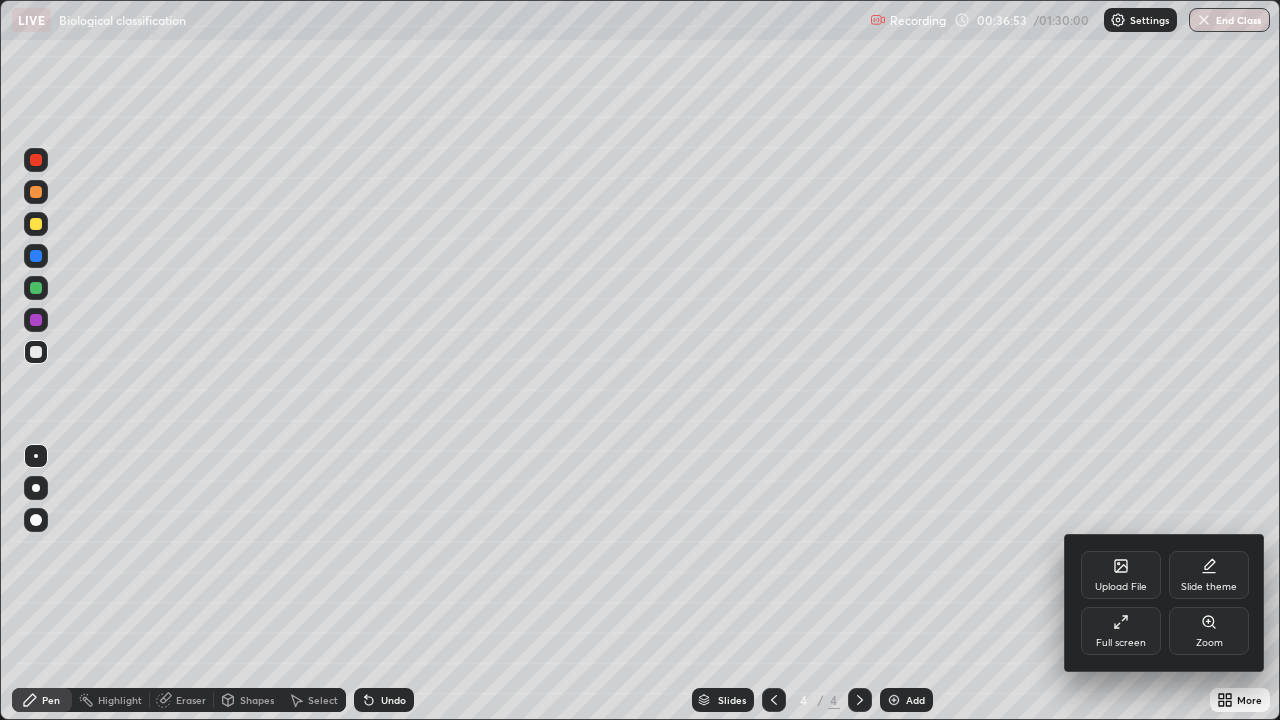 click at bounding box center [640, 360] 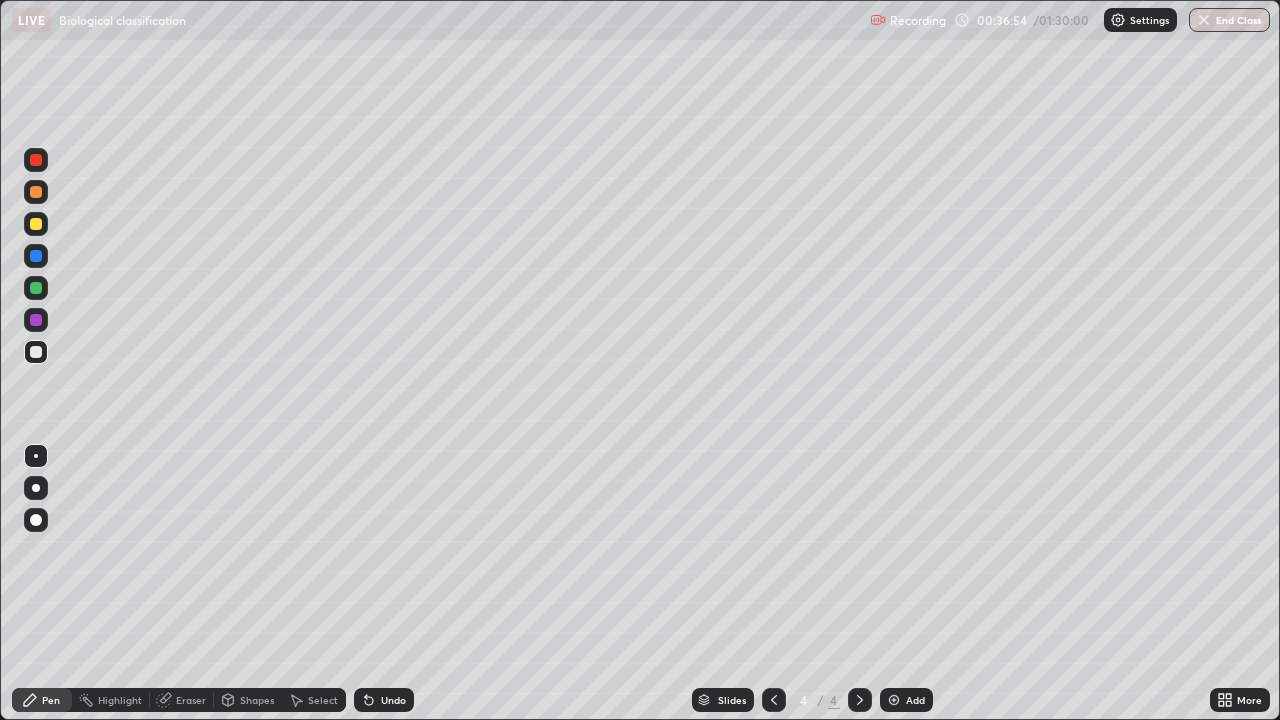 click 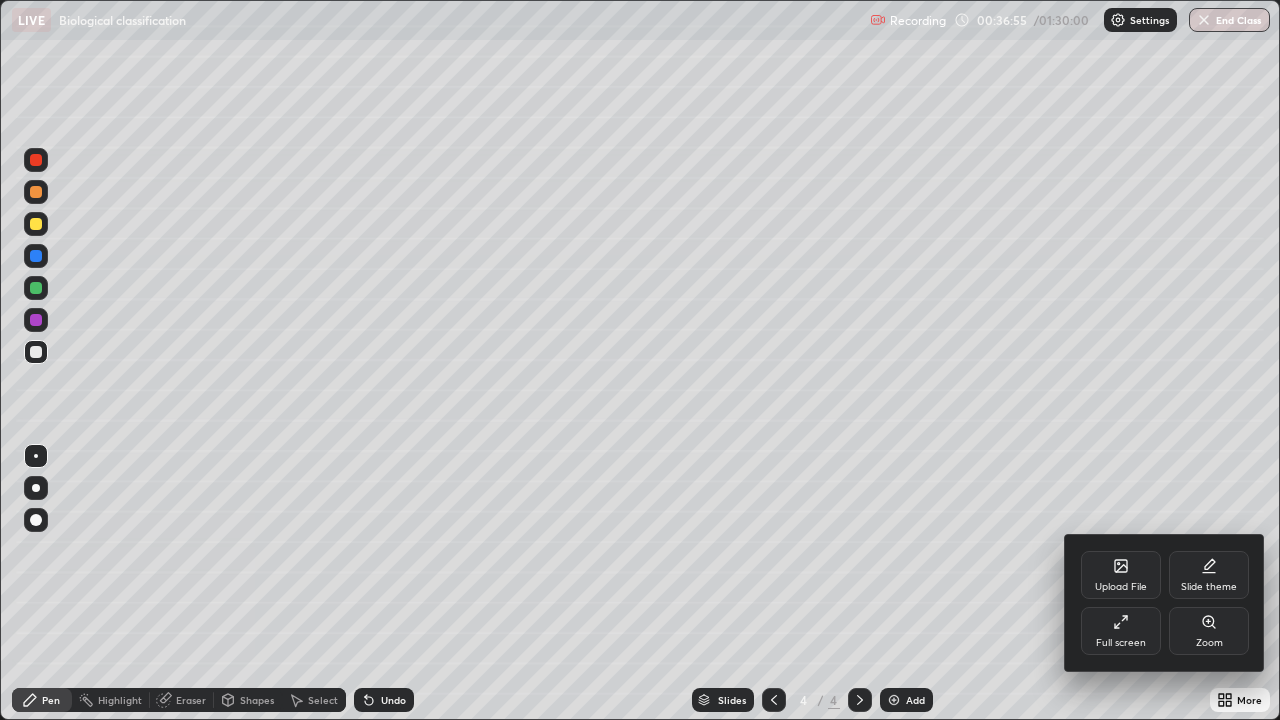 click on "Upload File" at bounding box center (1121, 587) 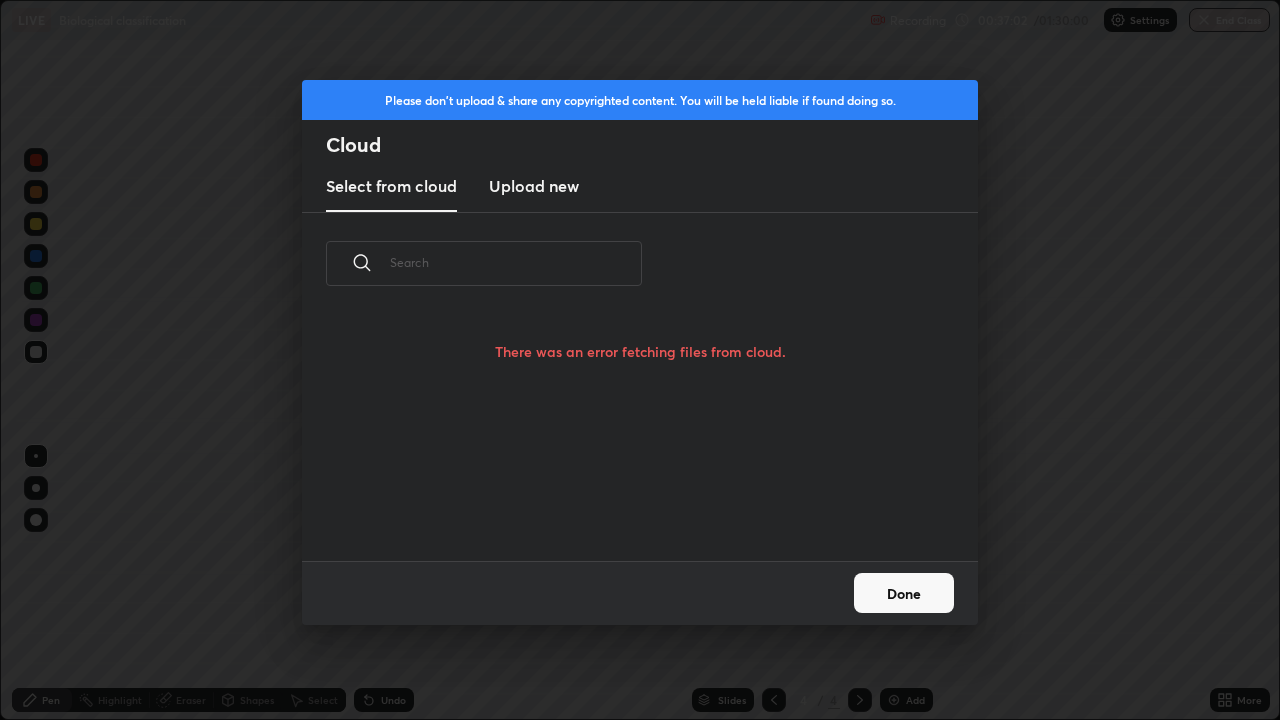 scroll, scrollTop: 7, scrollLeft: 11, axis: both 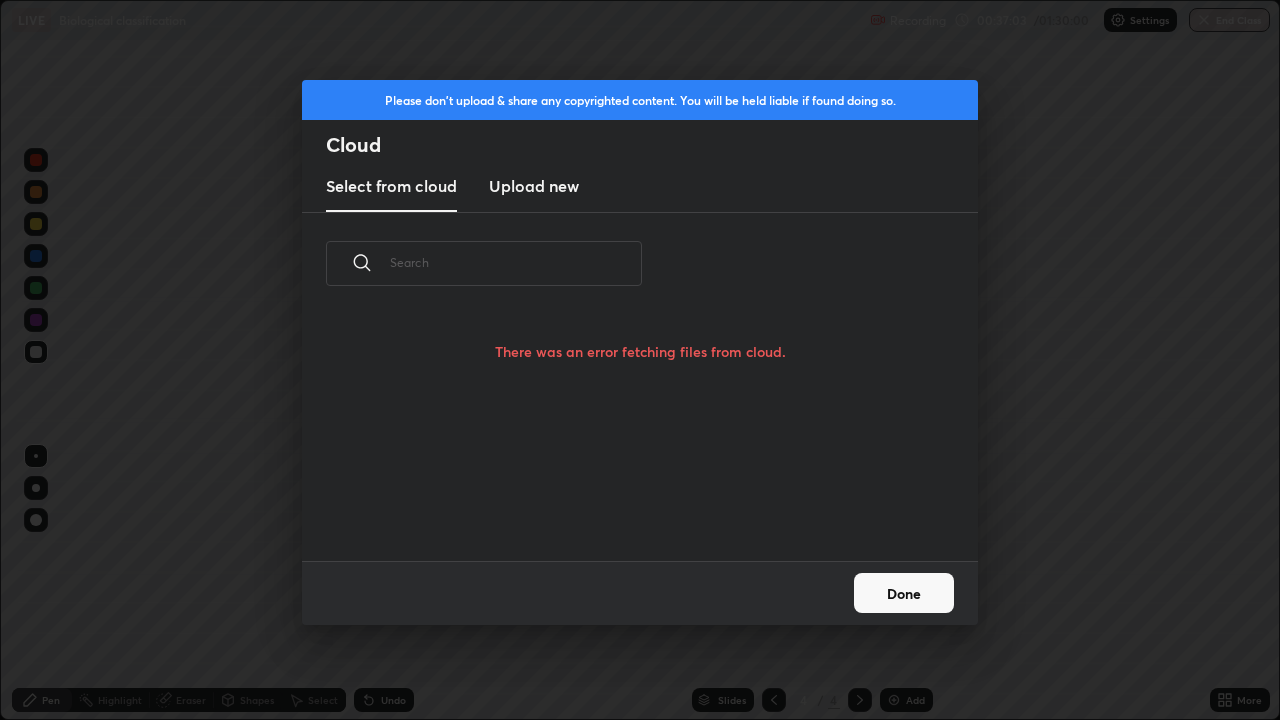click on "Done" at bounding box center [904, 593] 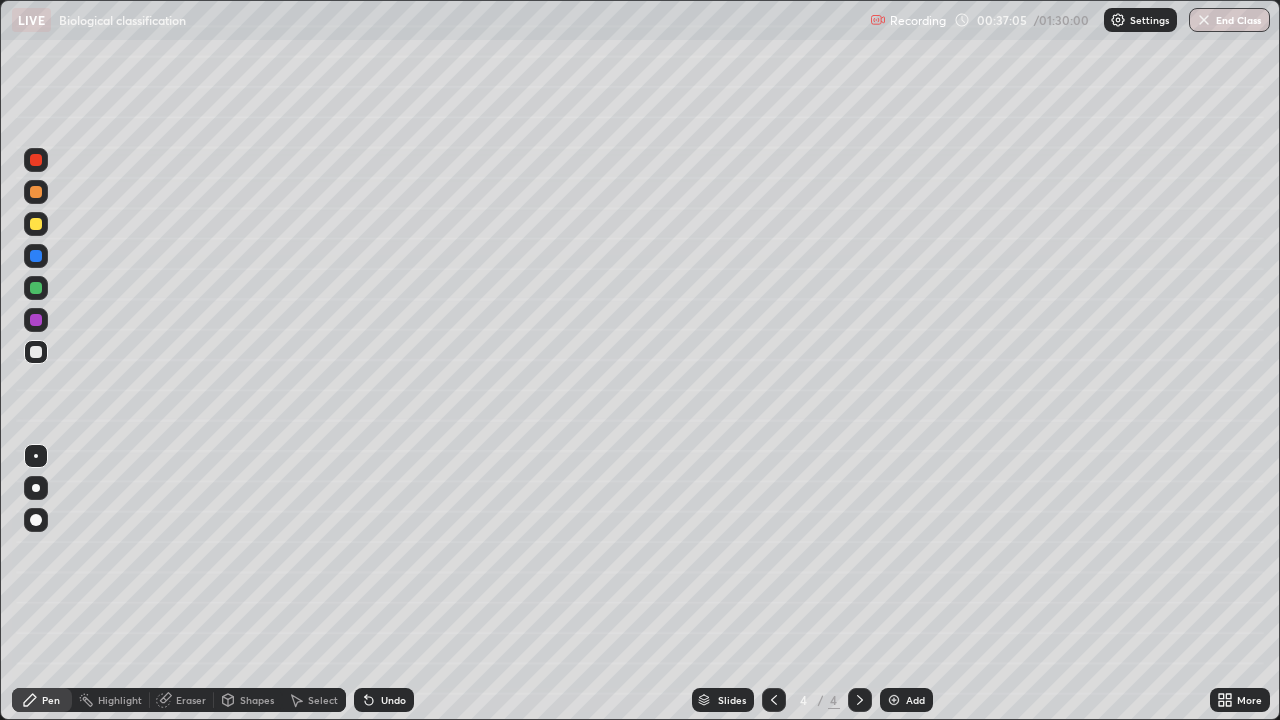 click 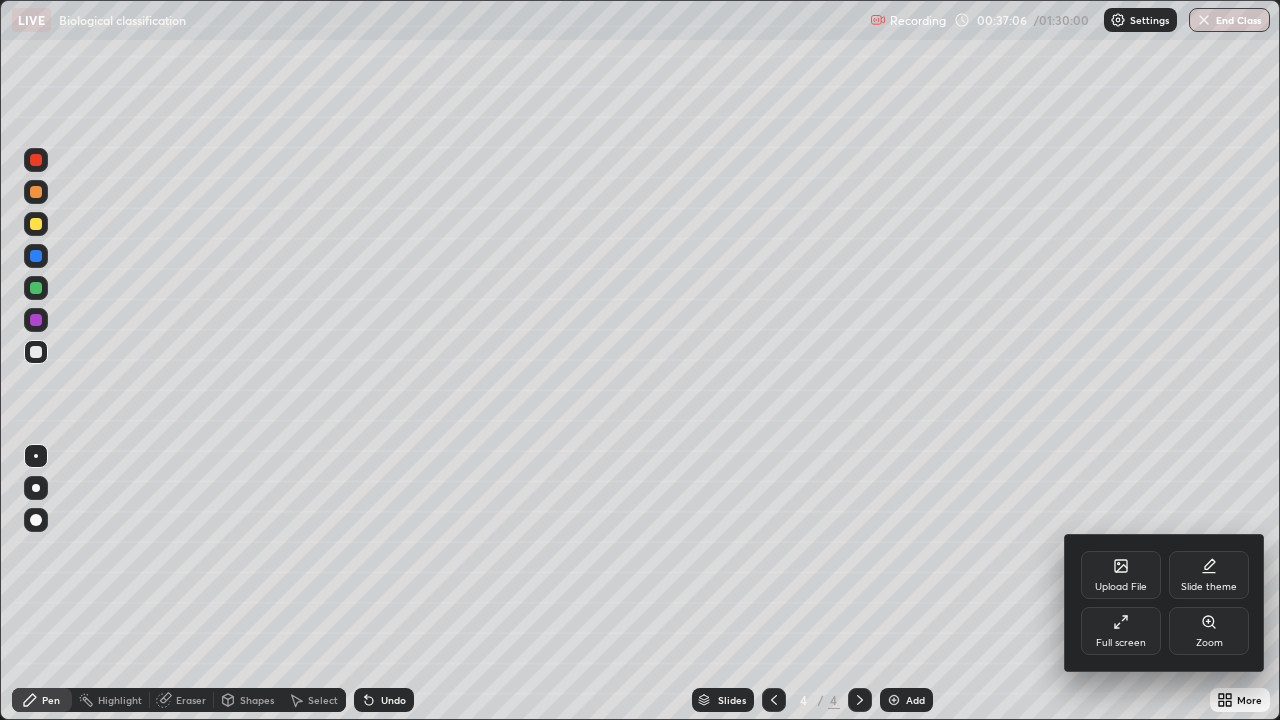 click 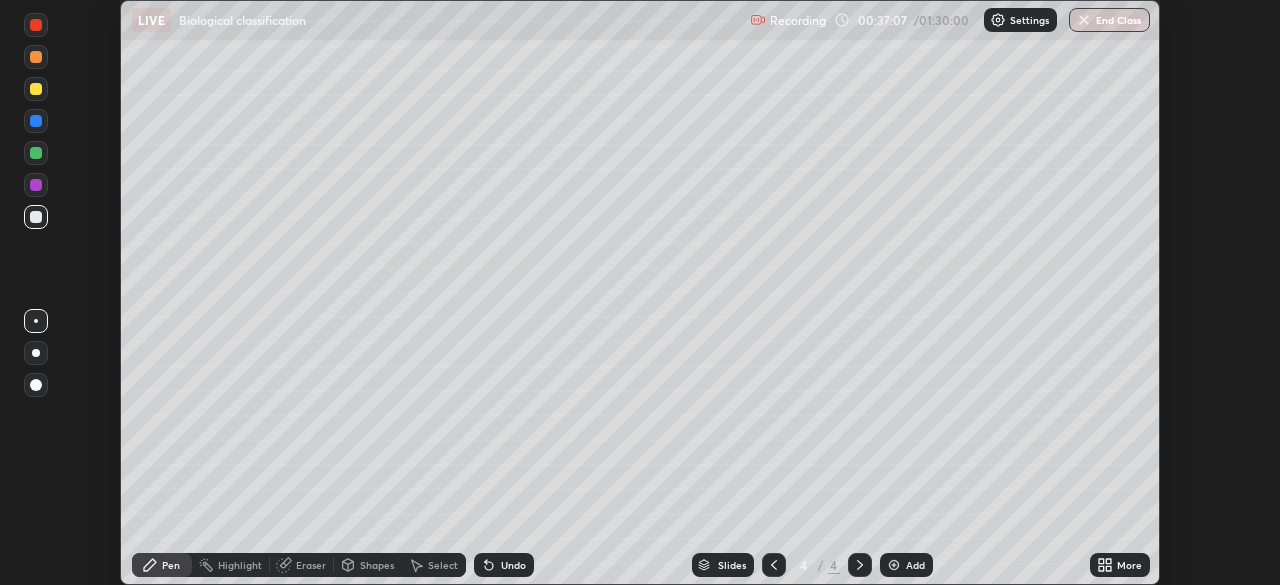 scroll, scrollTop: 585, scrollLeft: 1280, axis: both 